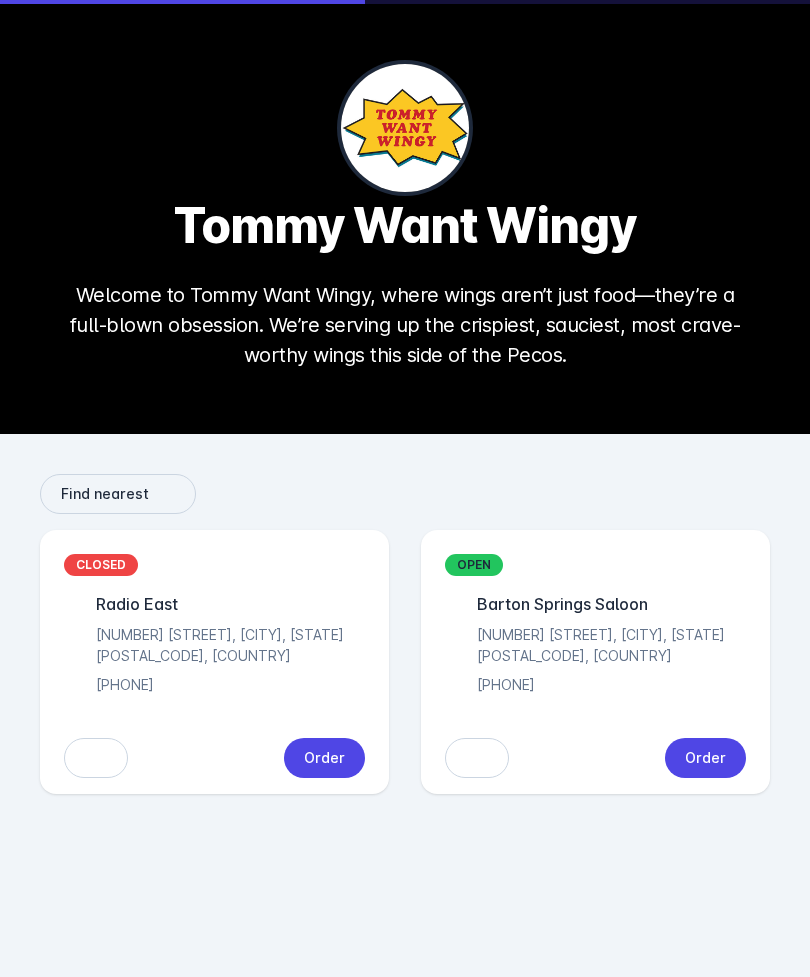 scroll, scrollTop: 0, scrollLeft: 0, axis: both 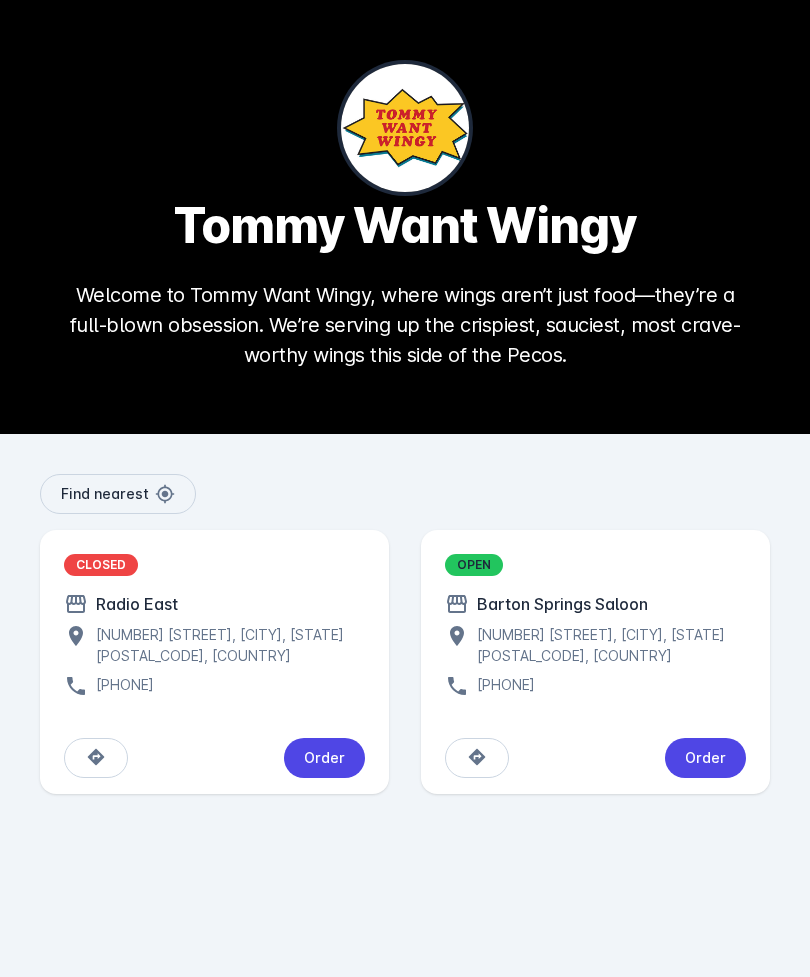 click on "Order" 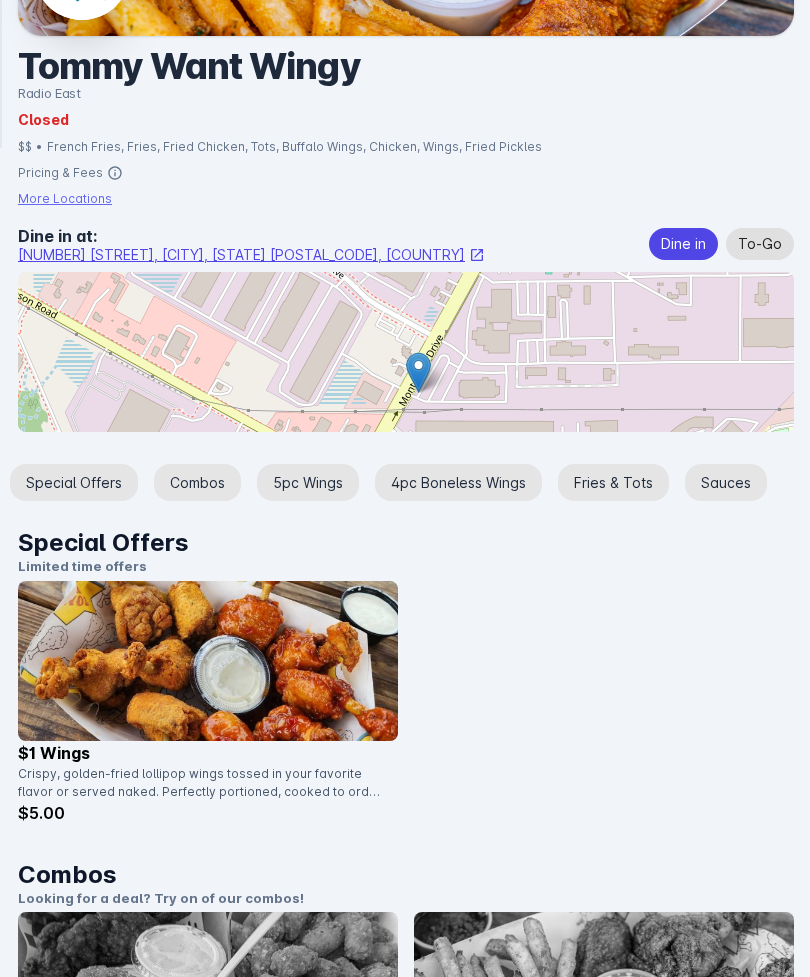 scroll, scrollTop: 214, scrollLeft: 0, axis: vertical 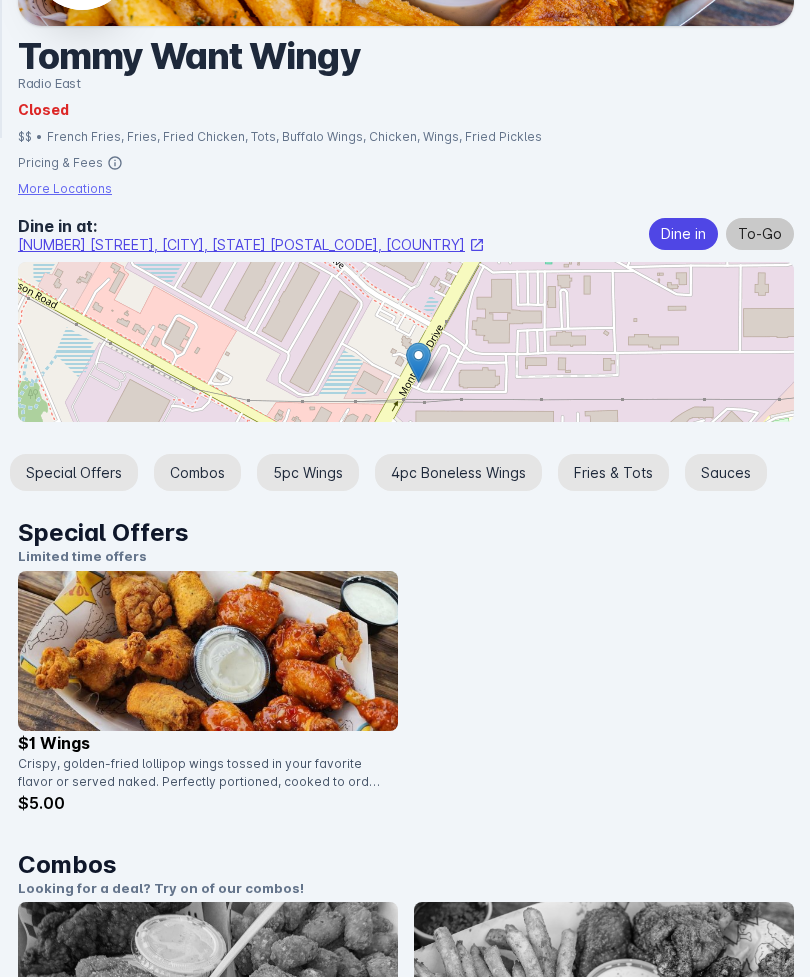 click on "To-Go" at bounding box center [760, 234] 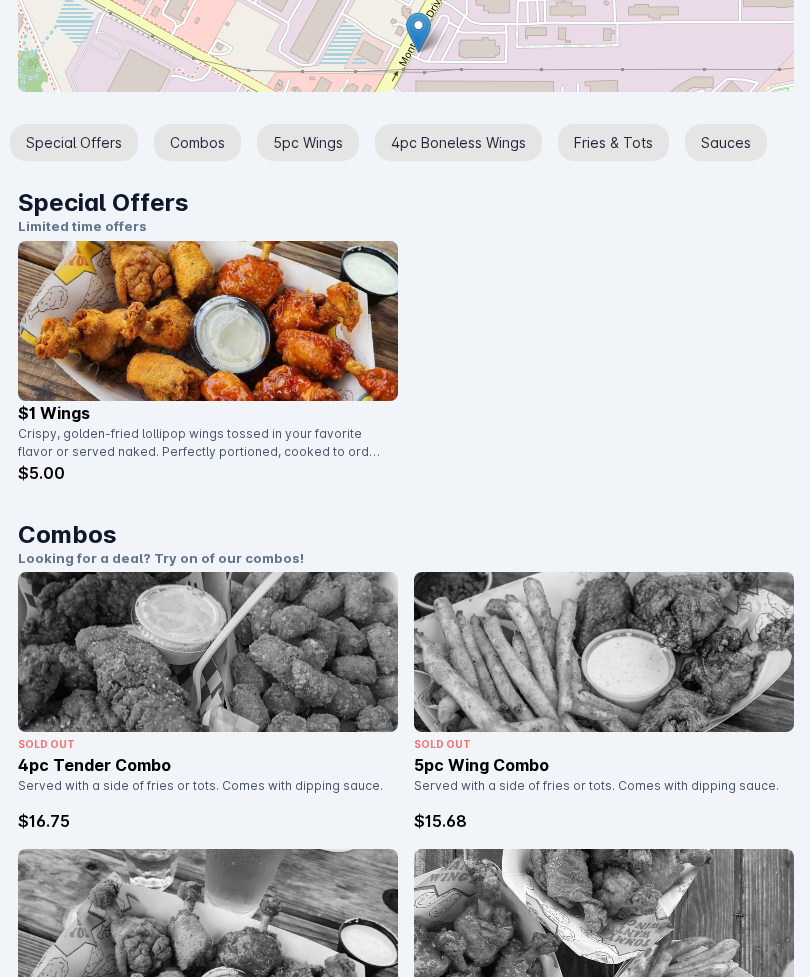 scroll, scrollTop: 546, scrollLeft: 0, axis: vertical 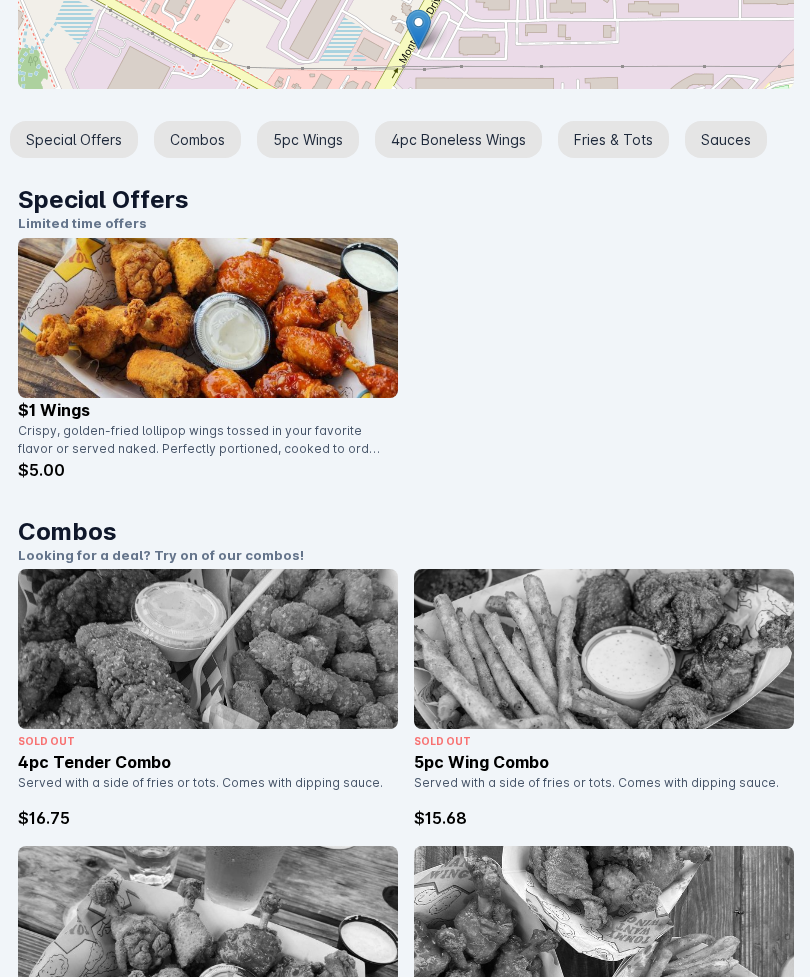 click on "Special Offers" at bounding box center [74, 139] 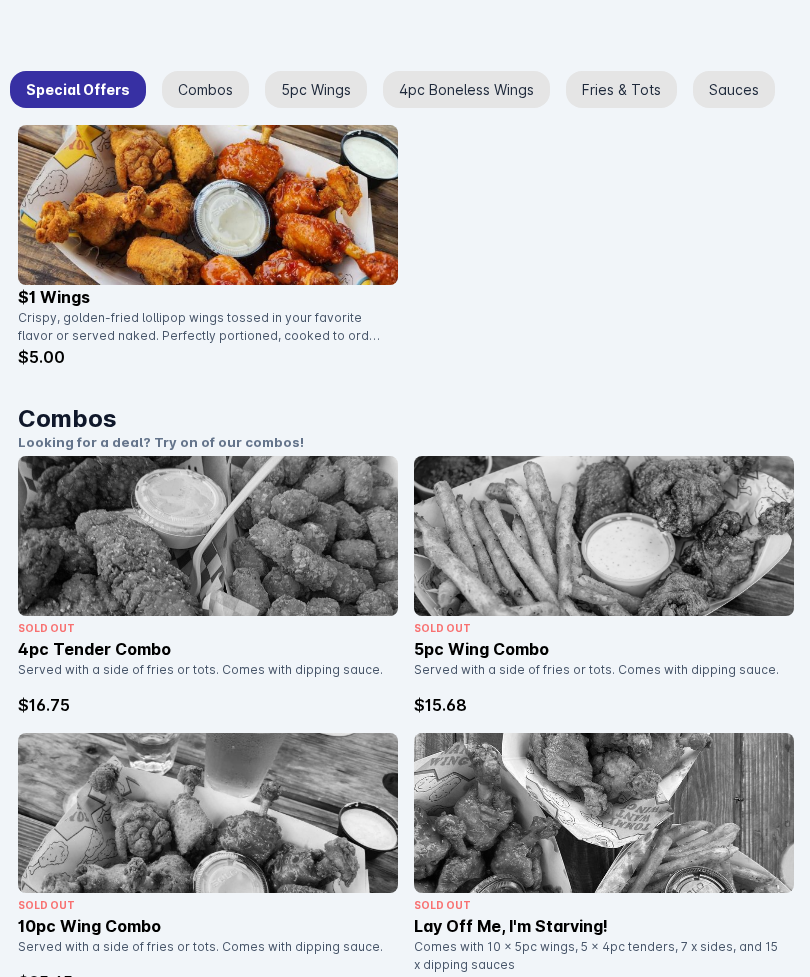 scroll, scrollTop: 660, scrollLeft: 0, axis: vertical 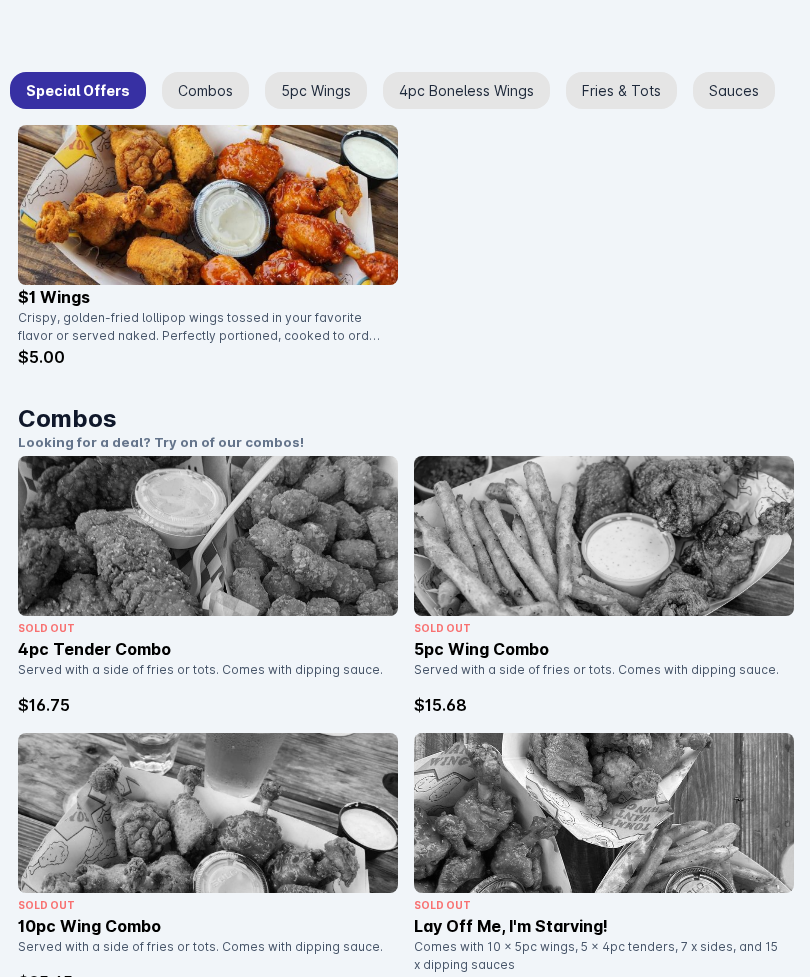 click 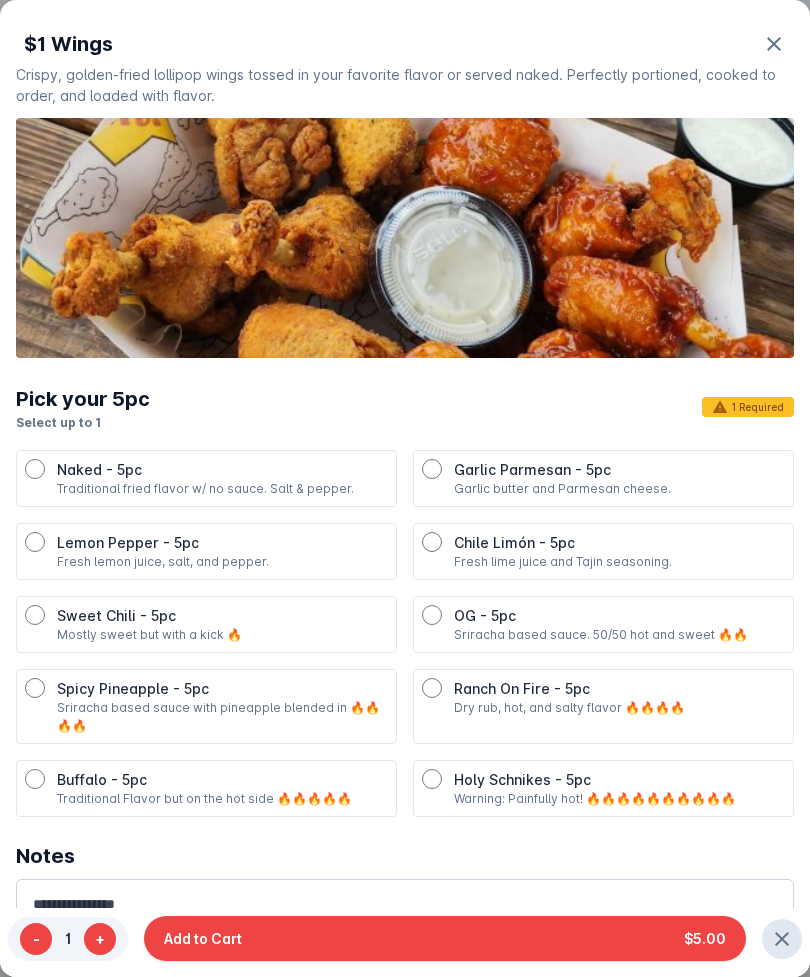 scroll, scrollTop: 0, scrollLeft: 0, axis: both 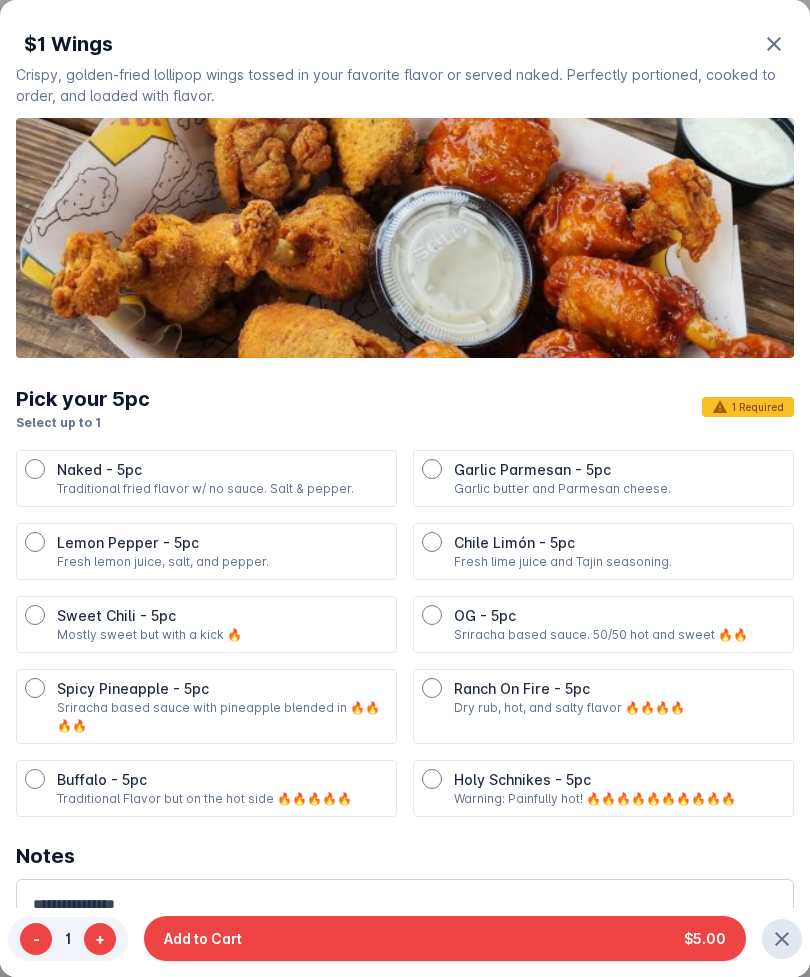 type 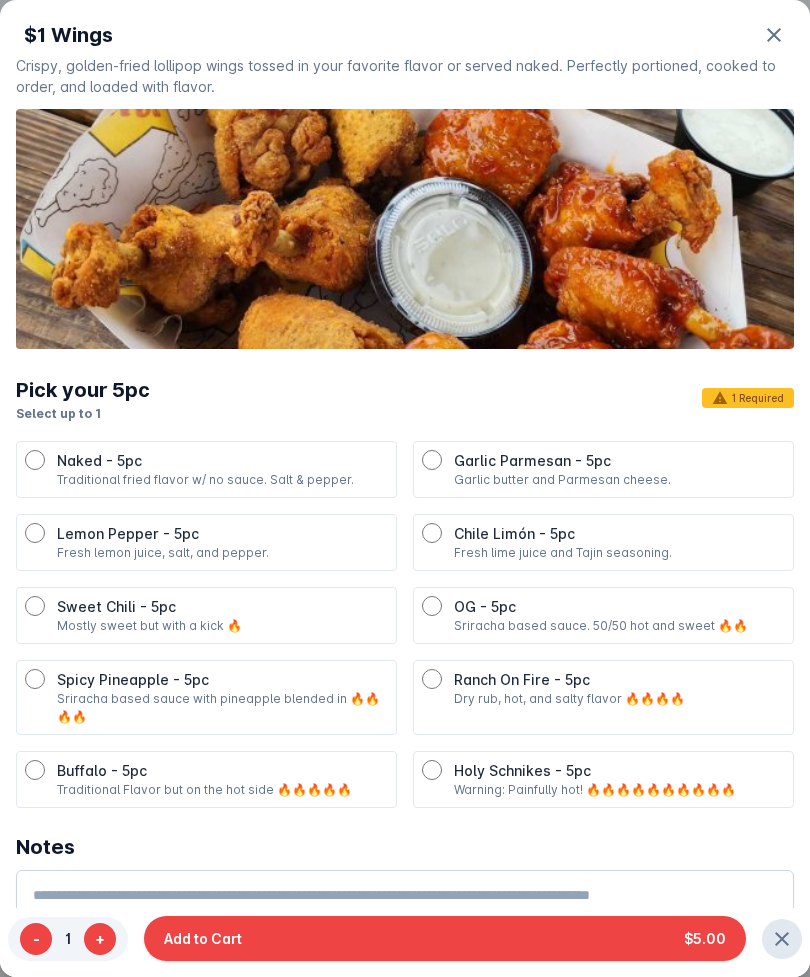 scroll, scrollTop: 8, scrollLeft: 0, axis: vertical 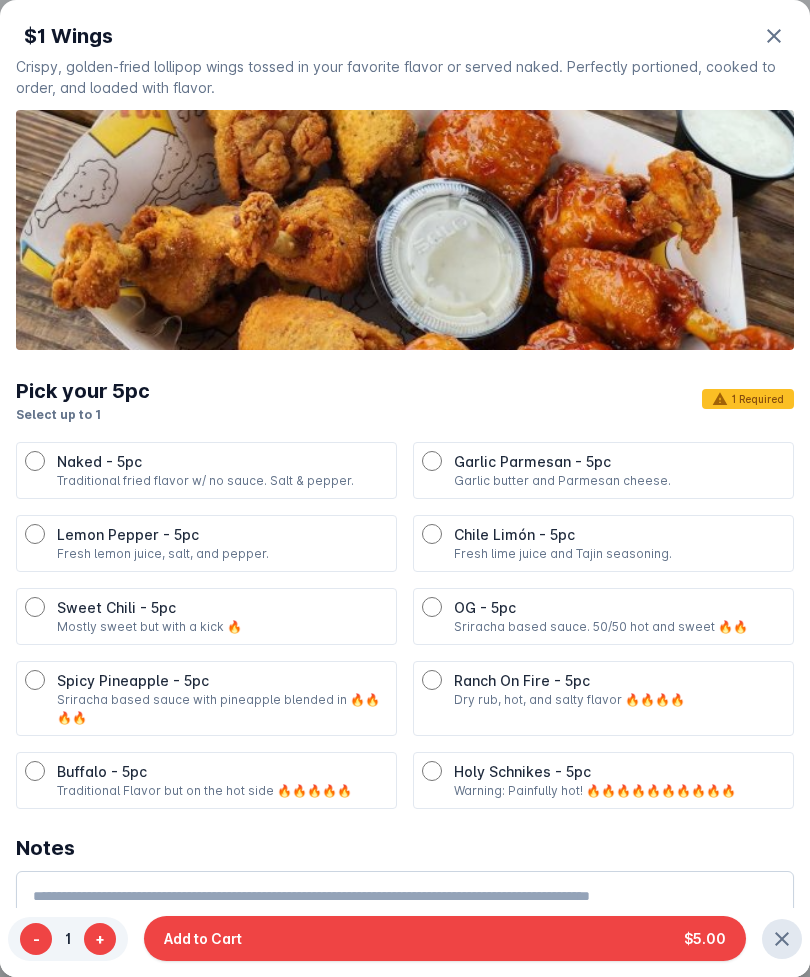 click on "OG - 5pc" at bounding box center [619, 607] 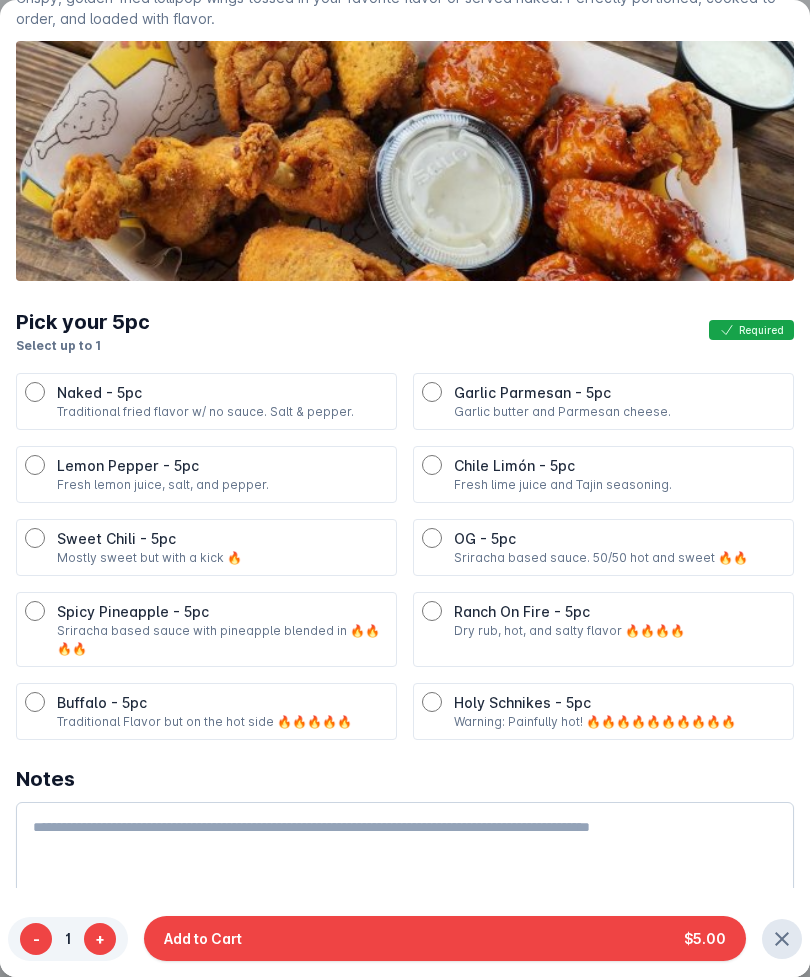 scroll, scrollTop: 133, scrollLeft: 0, axis: vertical 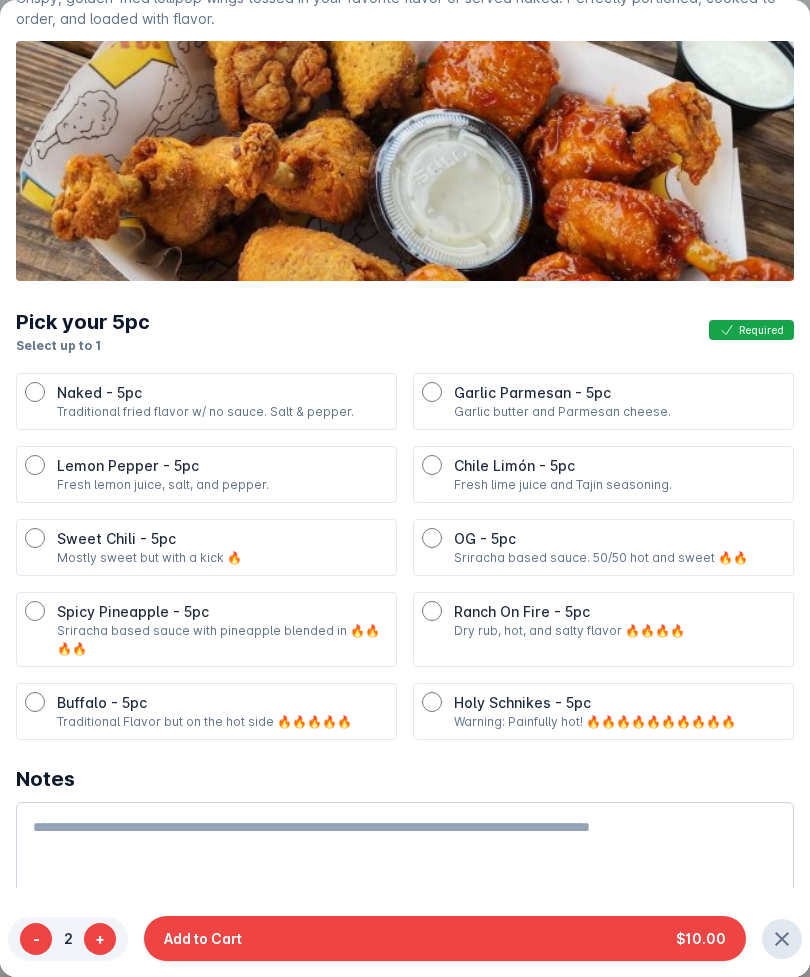 click on "+" at bounding box center [100, 939] 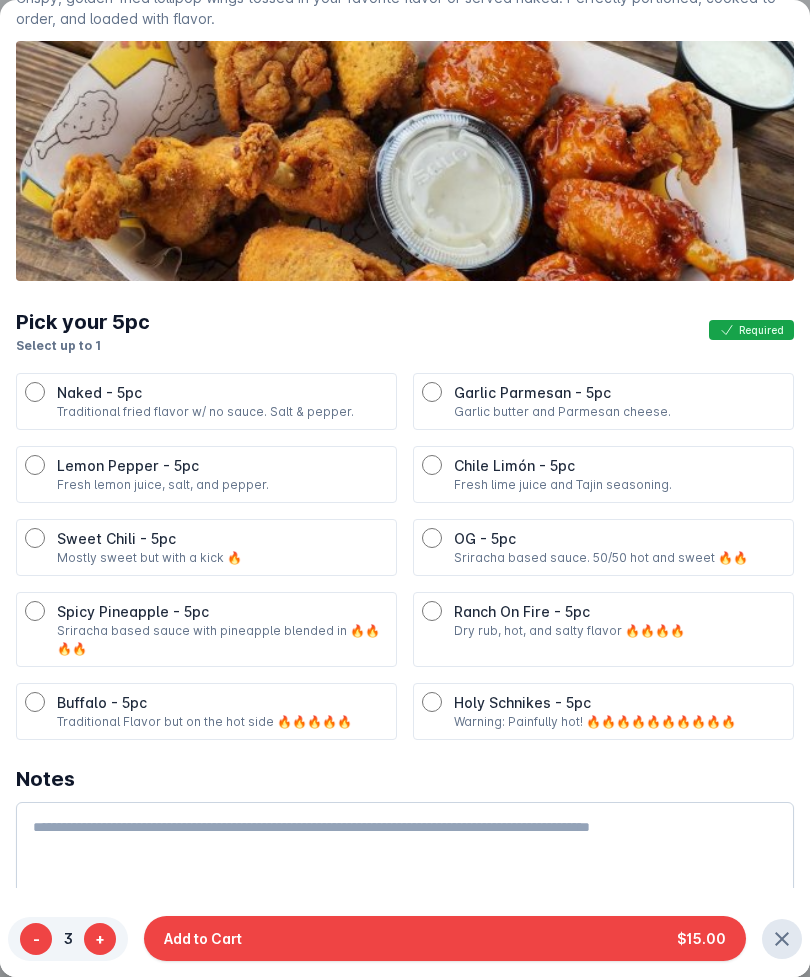 click on "+" at bounding box center (100, 939) 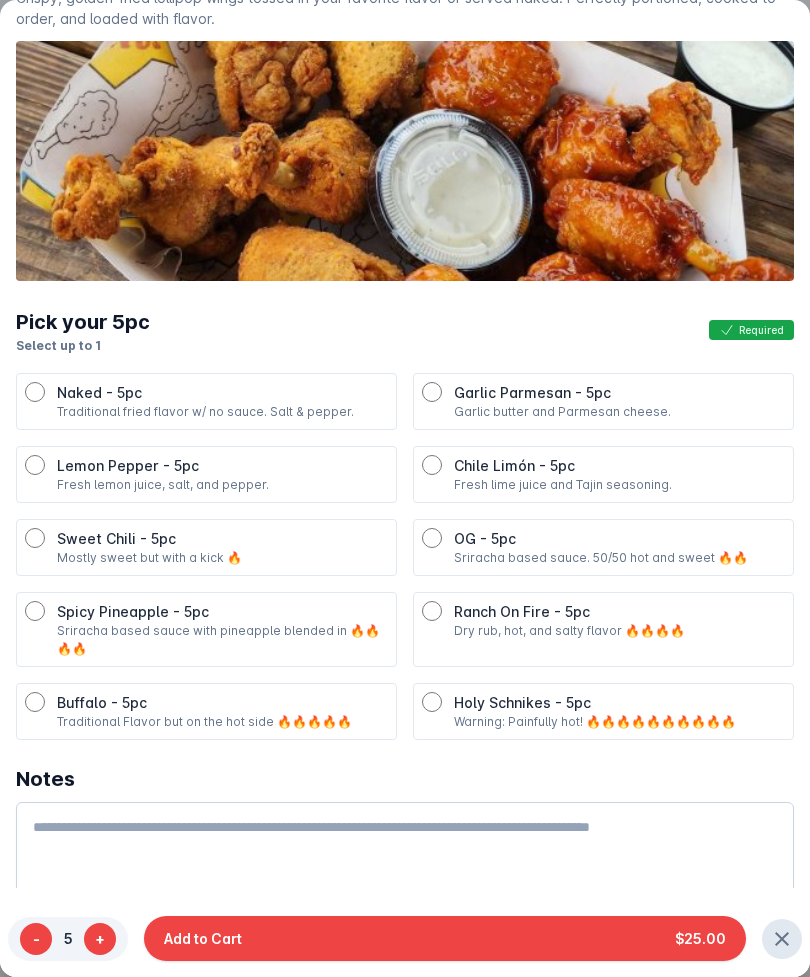 click on "-" at bounding box center (36, 939) 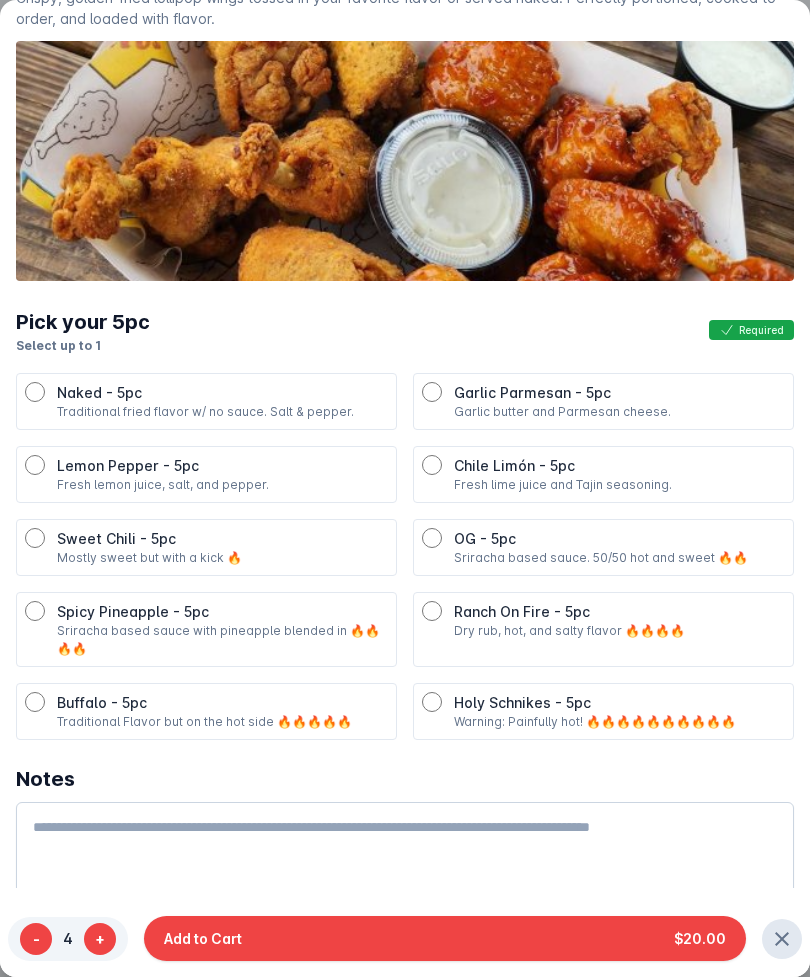 click on "-" at bounding box center [36, 939] 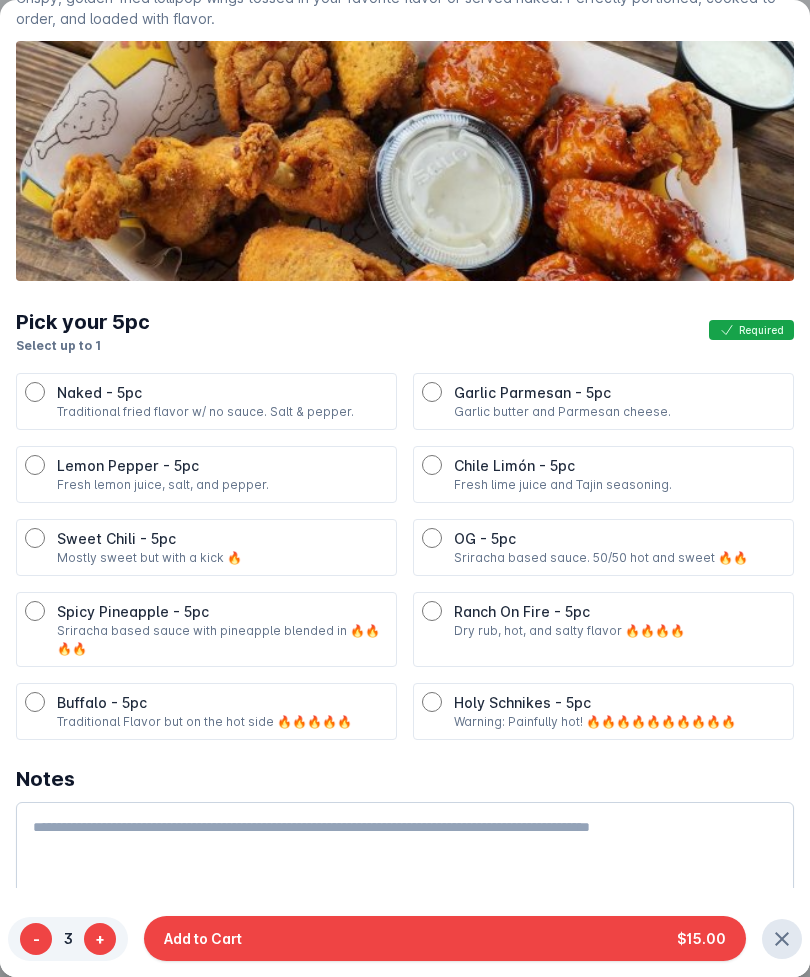 click on "-  3 +" at bounding box center [68, 939] 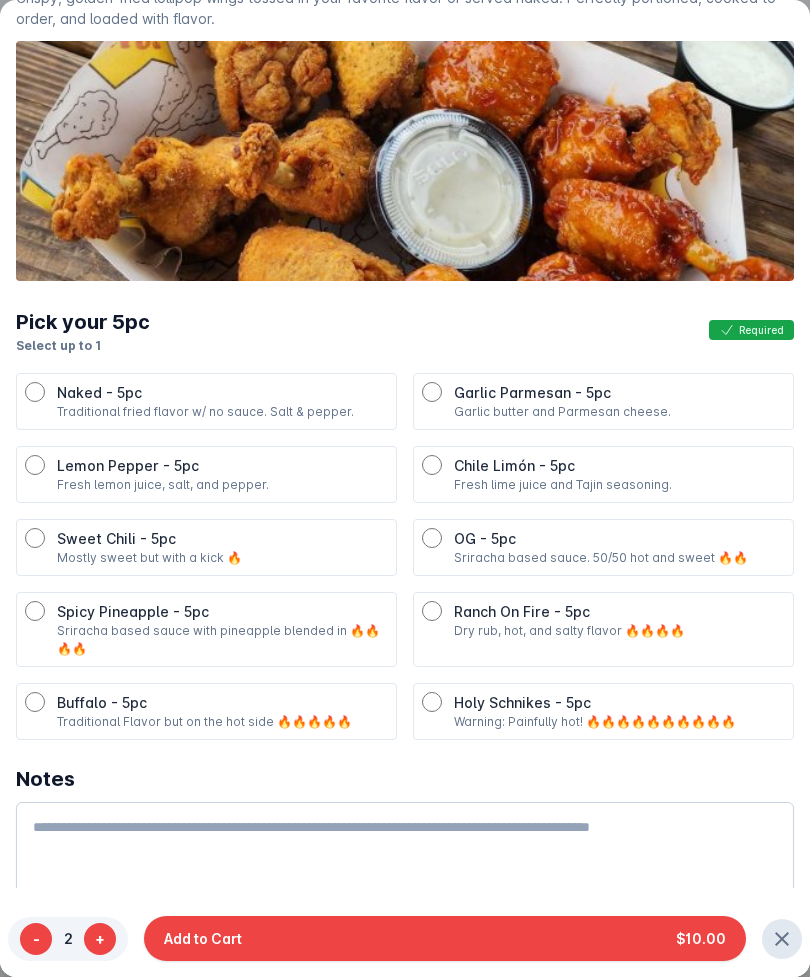 click on "-" at bounding box center [36, 939] 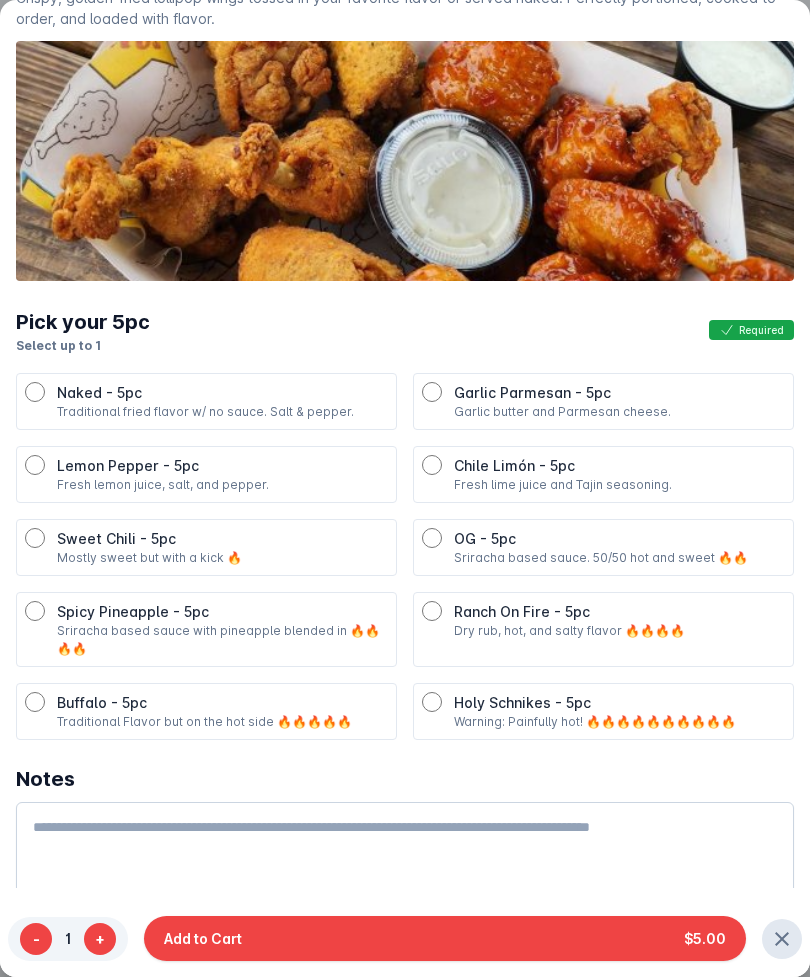 click on "+" at bounding box center [100, 939] 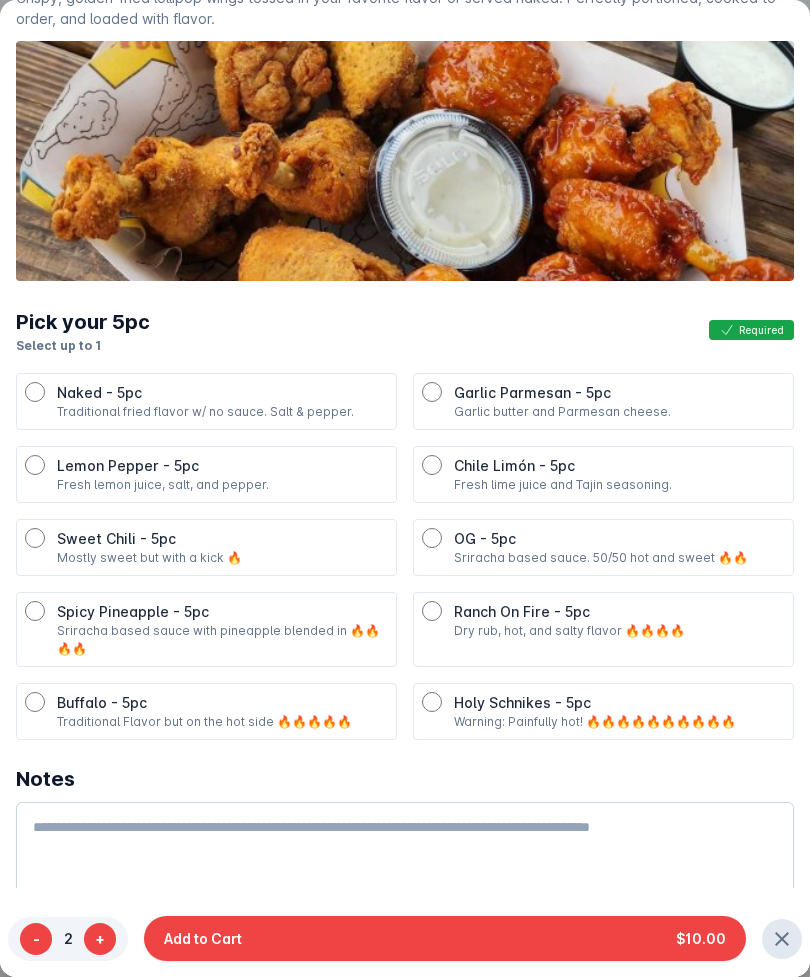 click on "Add to Cart $10.00" at bounding box center (445, 938) 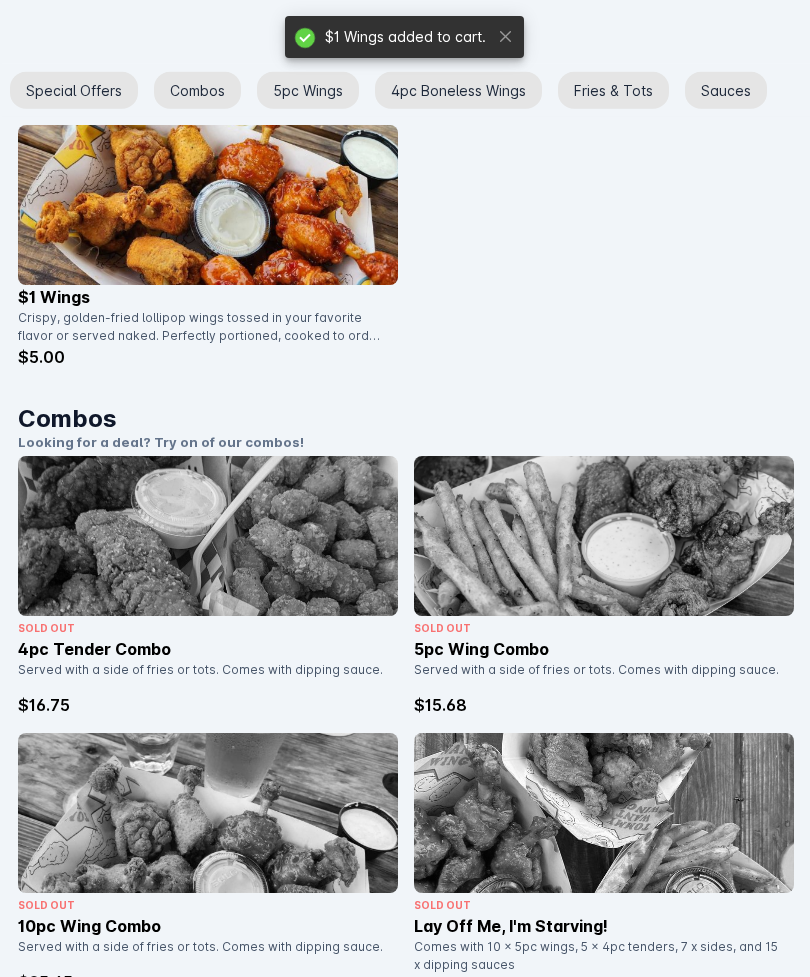 scroll, scrollTop: 660, scrollLeft: 0, axis: vertical 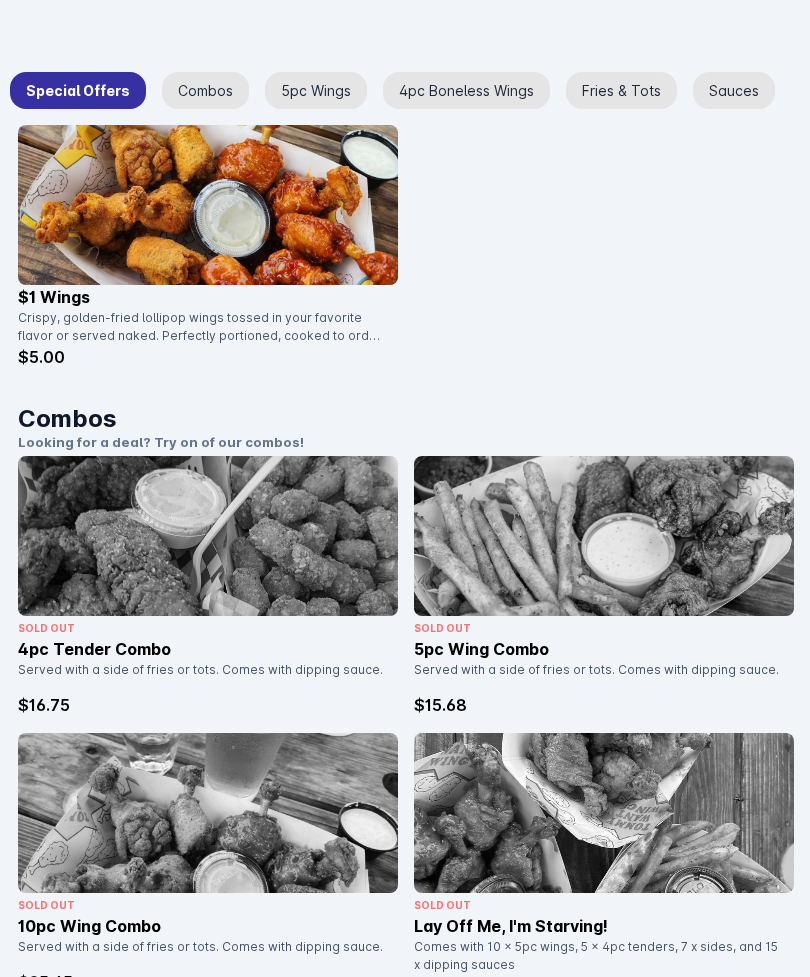 click 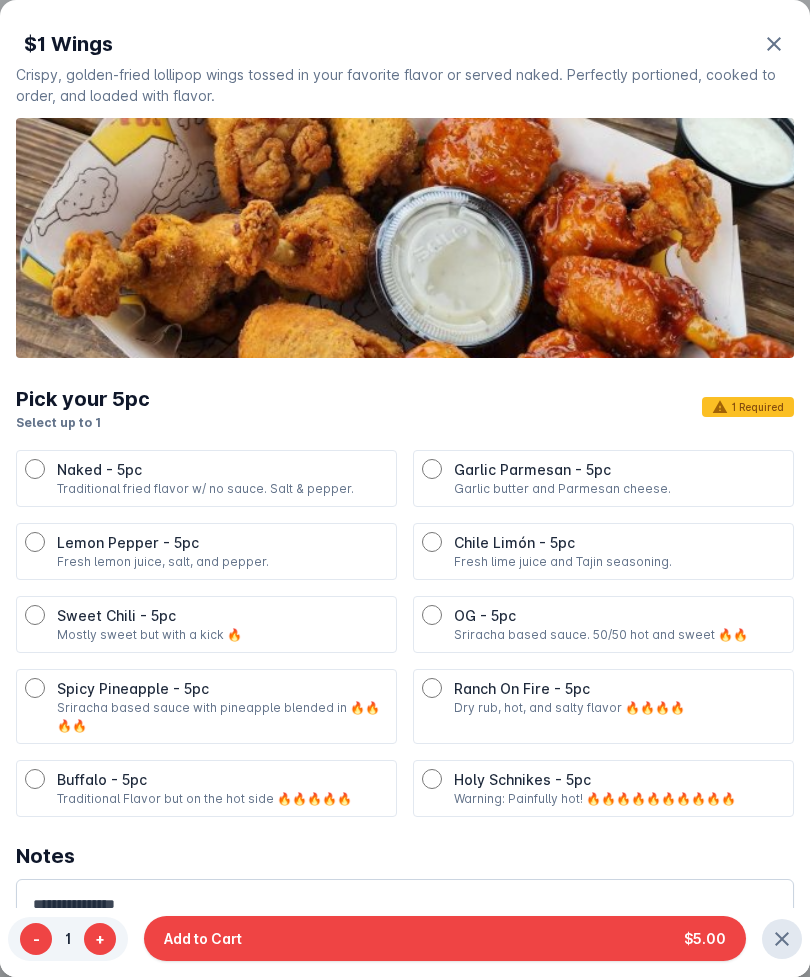scroll, scrollTop: 0, scrollLeft: 0, axis: both 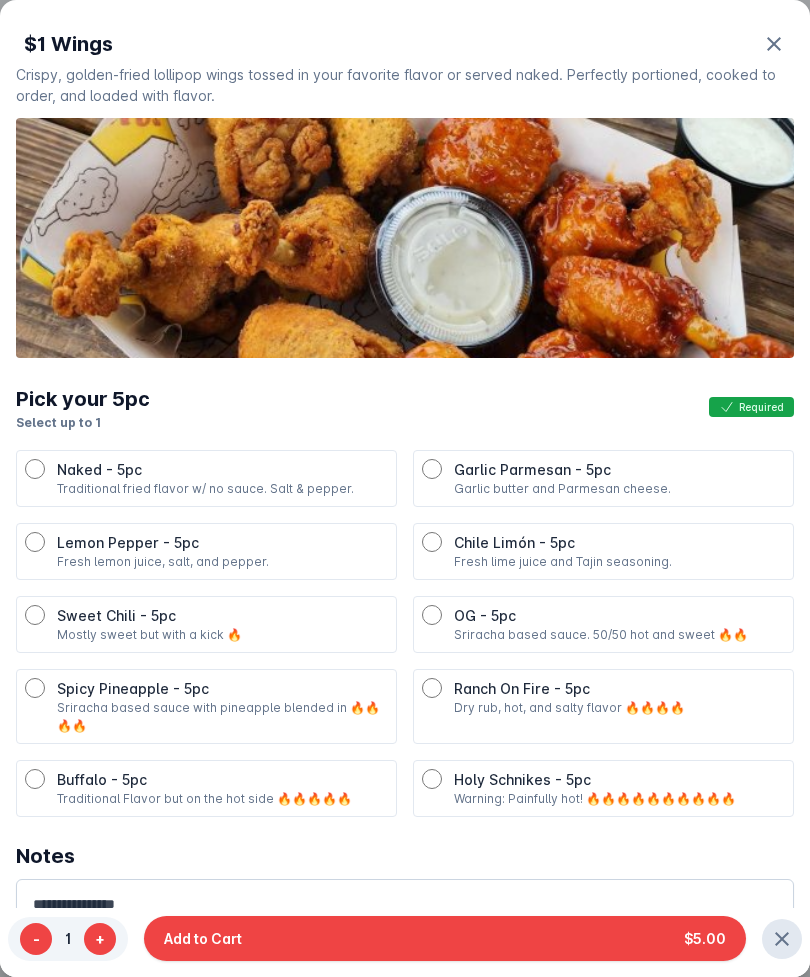 click on "+" at bounding box center [100, 939] 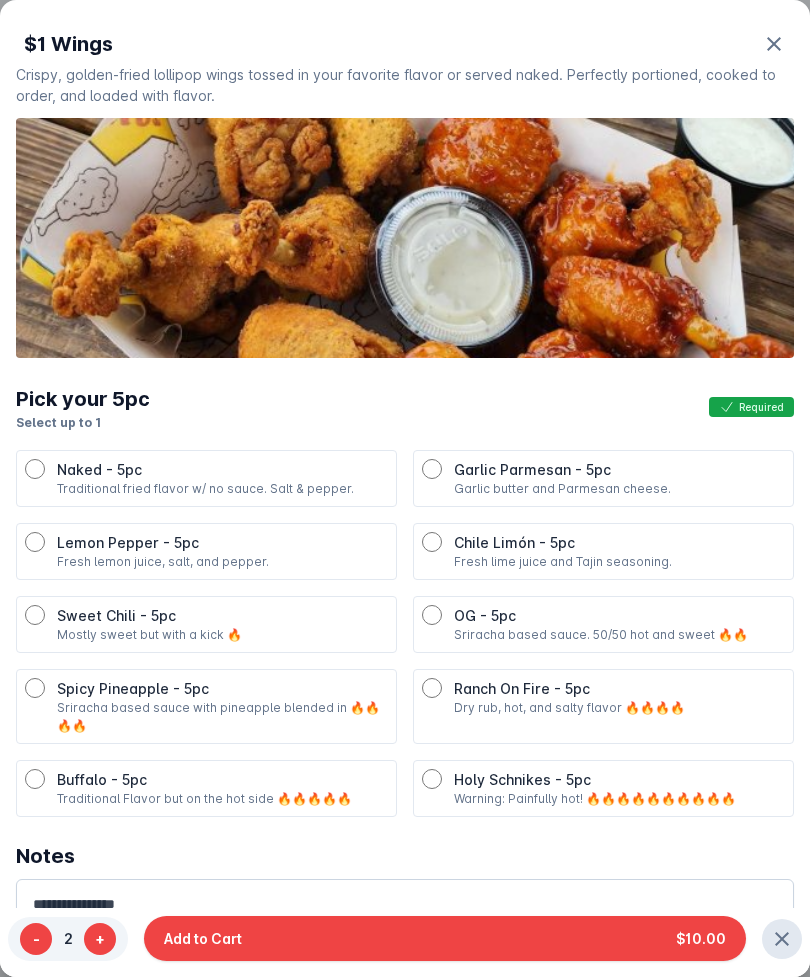 click on "-" at bounding box center (36, 939) 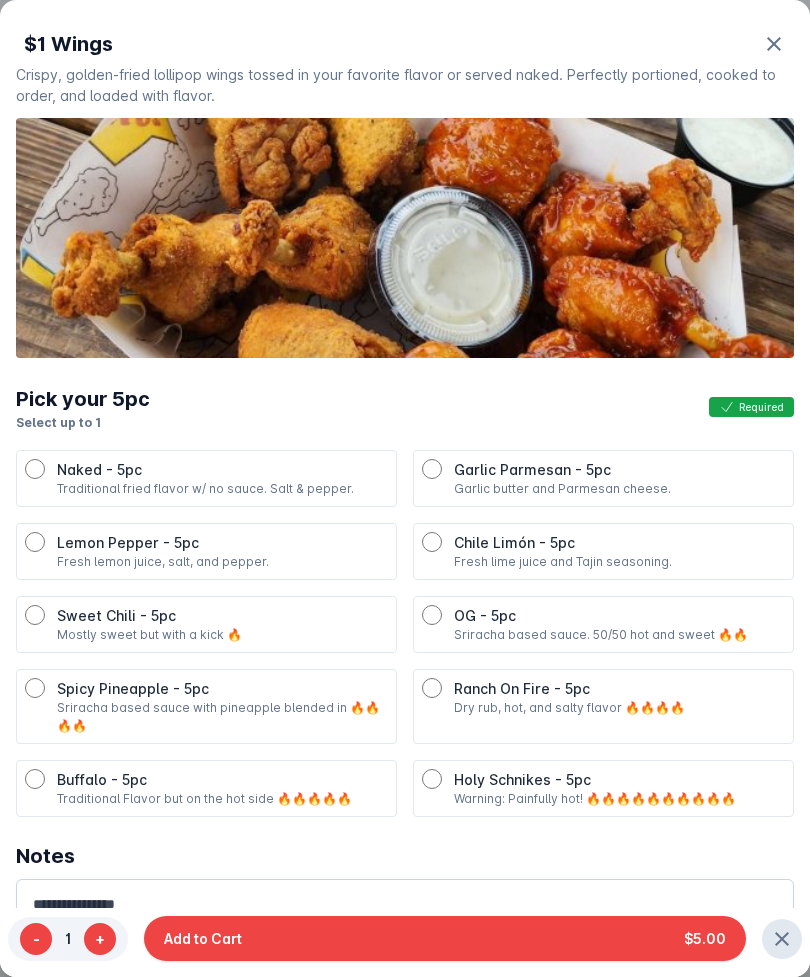 click on "Add to Cart $5.00" at bounding box center (445, 938) 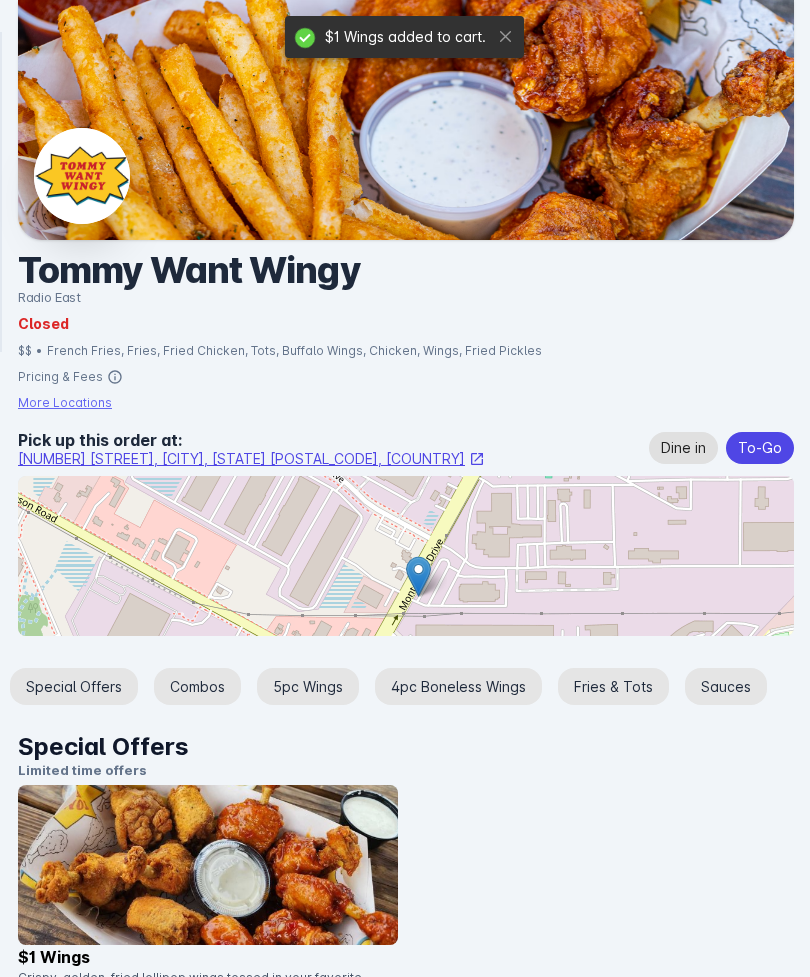 scroll, scrollTop: 660, scrollLeft: 0, axis: vertical 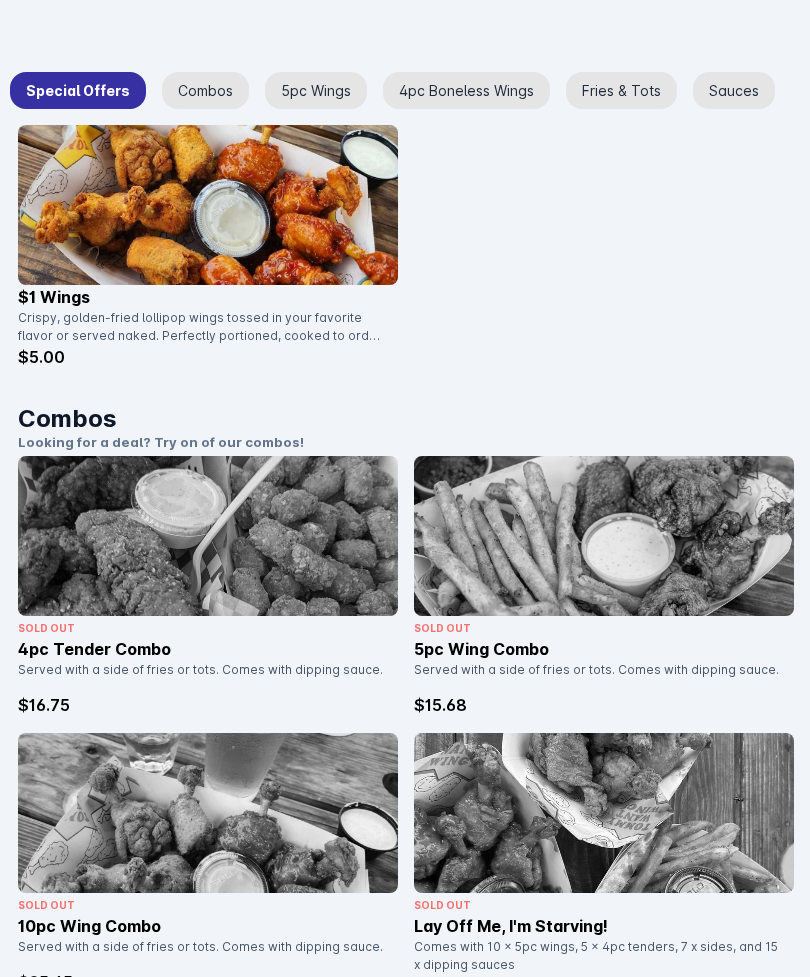 click 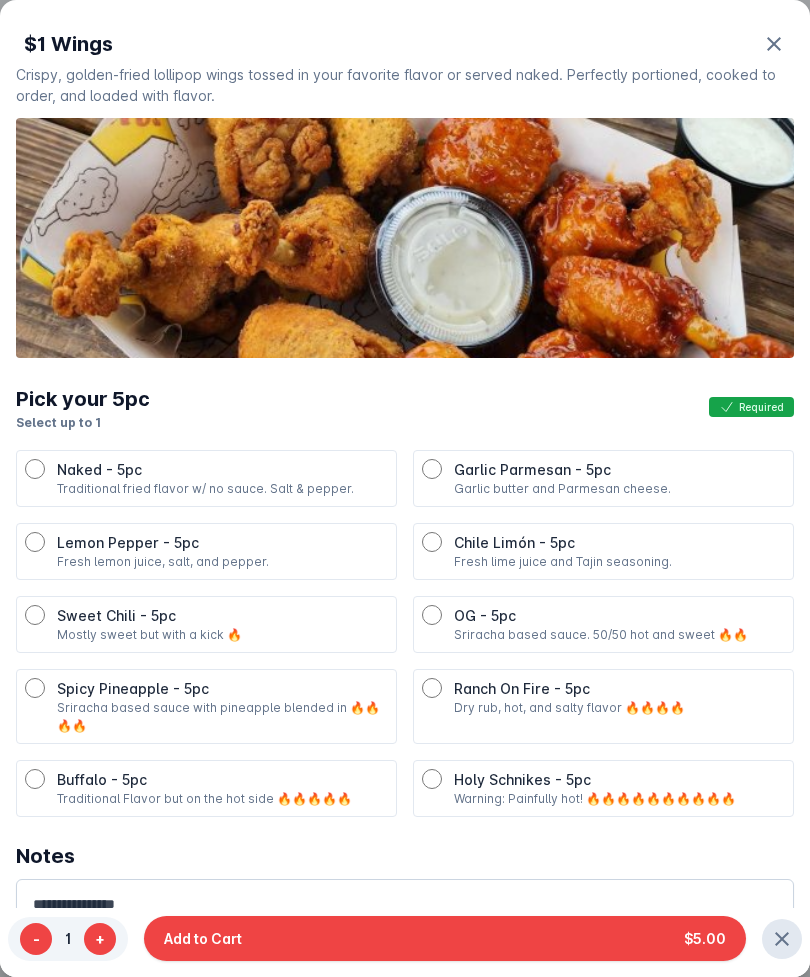 click on "Add to Cart" at bounding box center [203, 938] 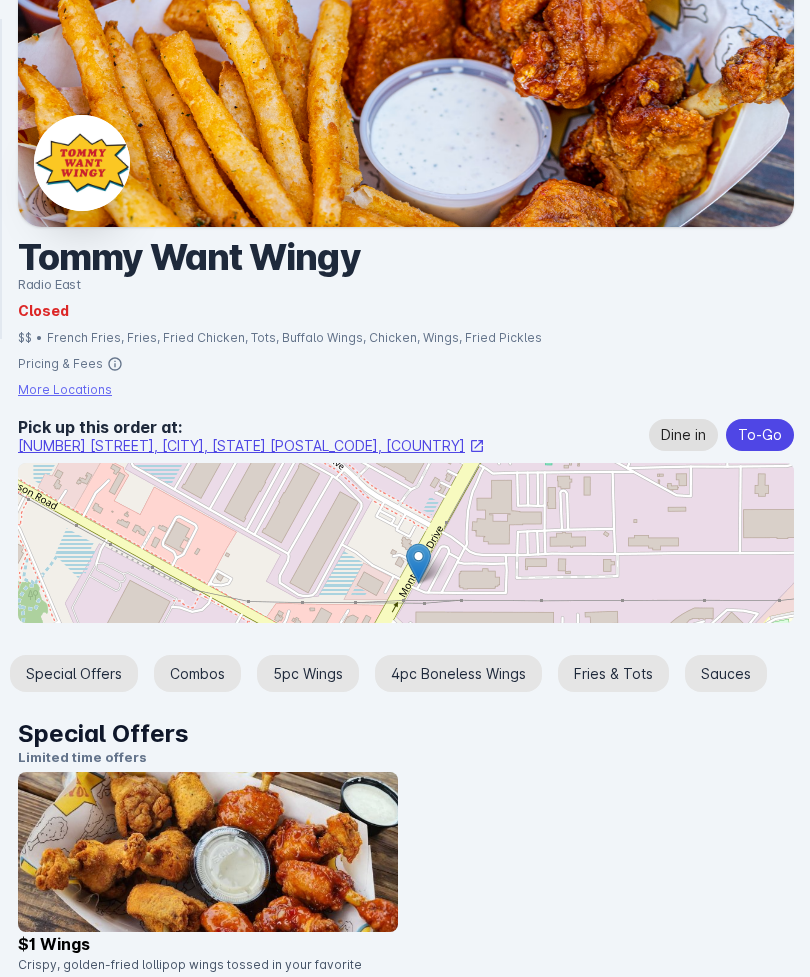 scroll, scrollTop: 0, scrollLeft: 0, axis: both 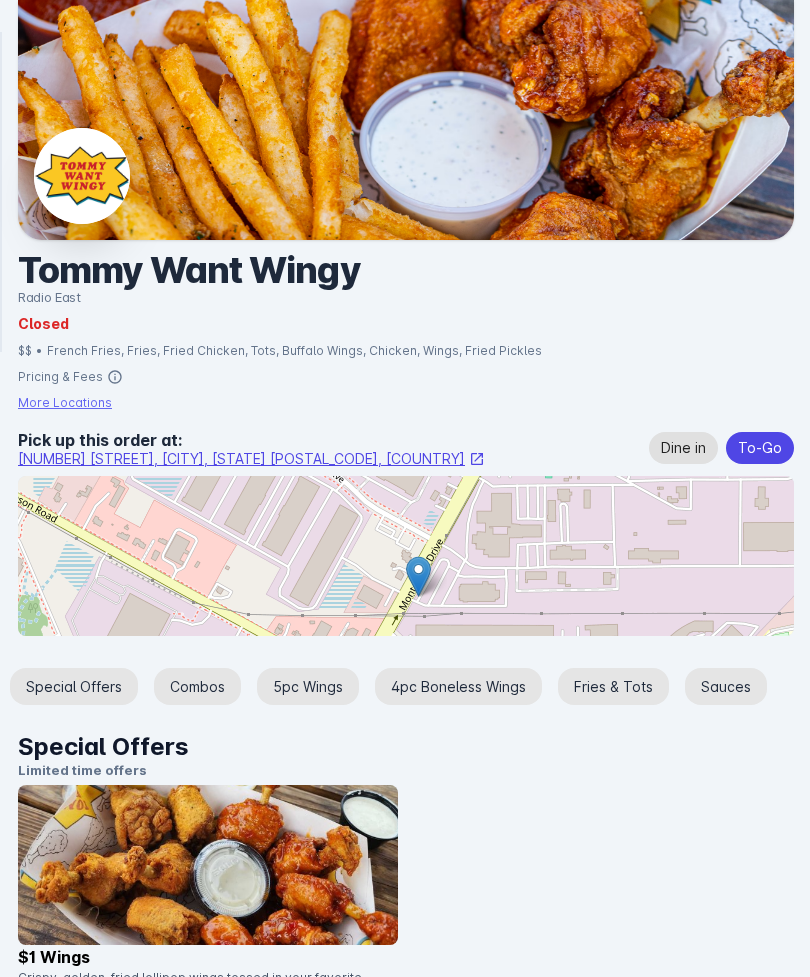 click on "Sauces" at bounding box center [726, 686] 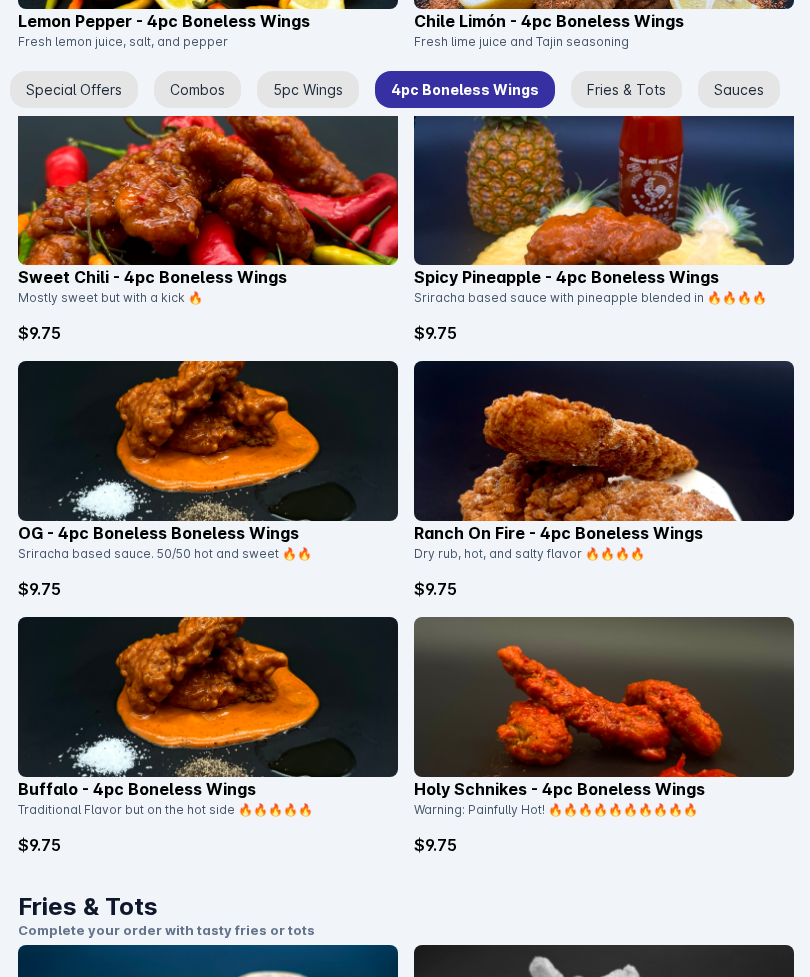 scroll, scrollTop: 3499, scrollLeft: 0, axis: vertical 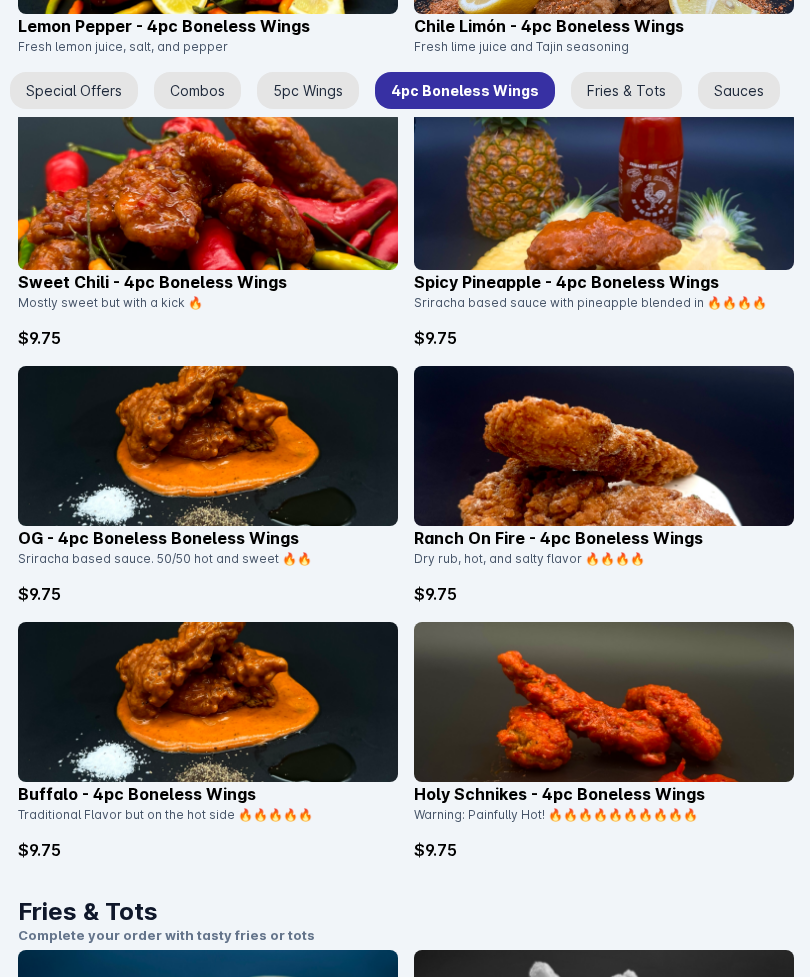 click on "Fries & Tots" at bounding box center [626, 90] 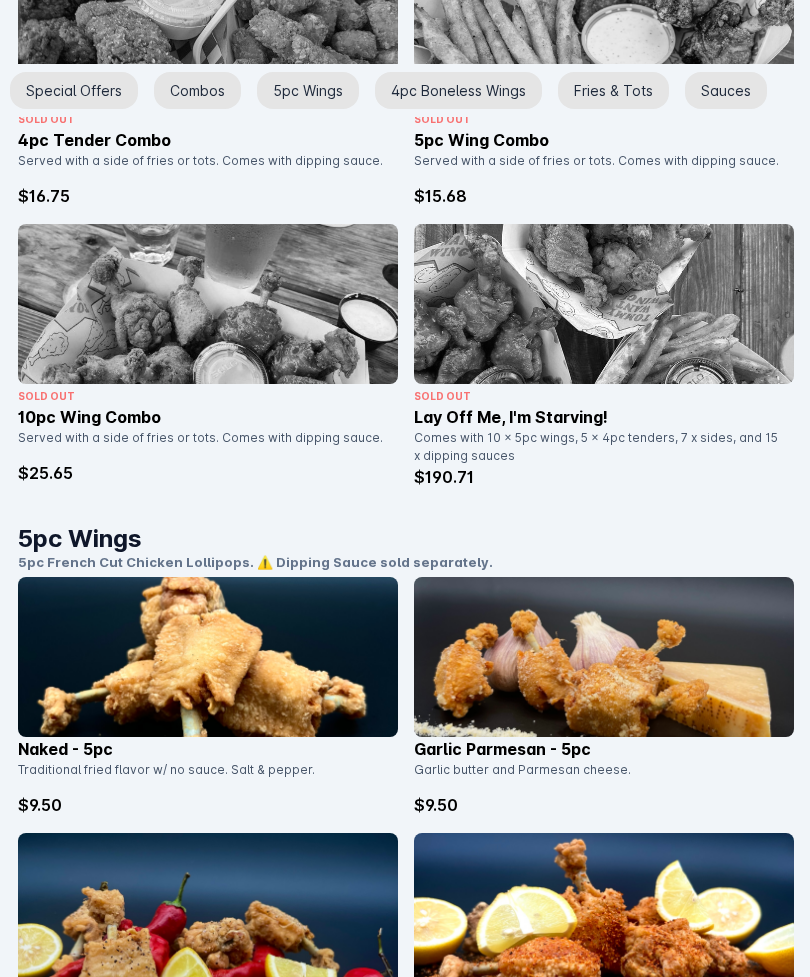 scroll, scrollTop: 0, scrollLeft: 0, axis: both 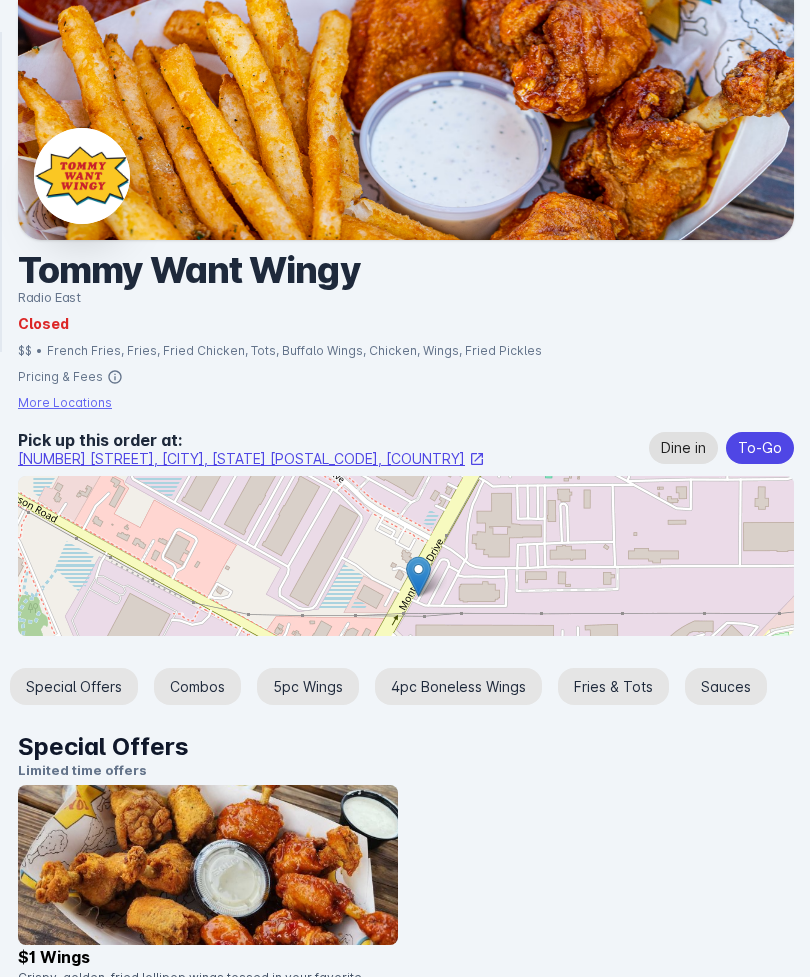 click on "Special Offers" at bounding box center (74, 686) 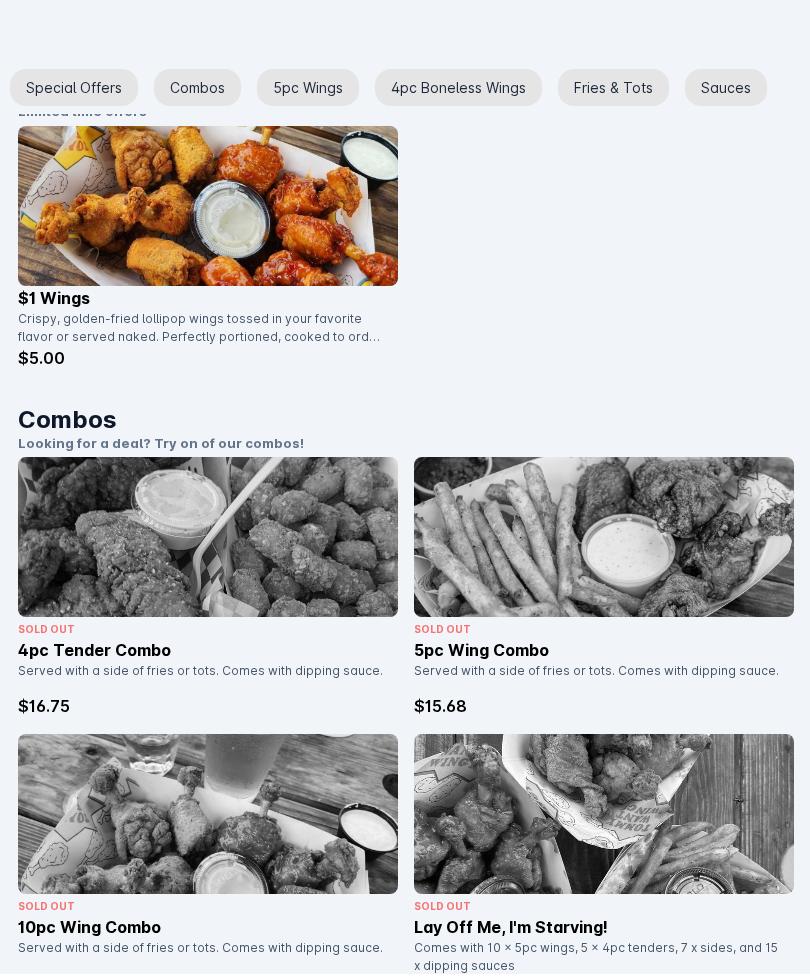 scroll, scrollTop: 659, scrollLeft: 0, axis: vertical 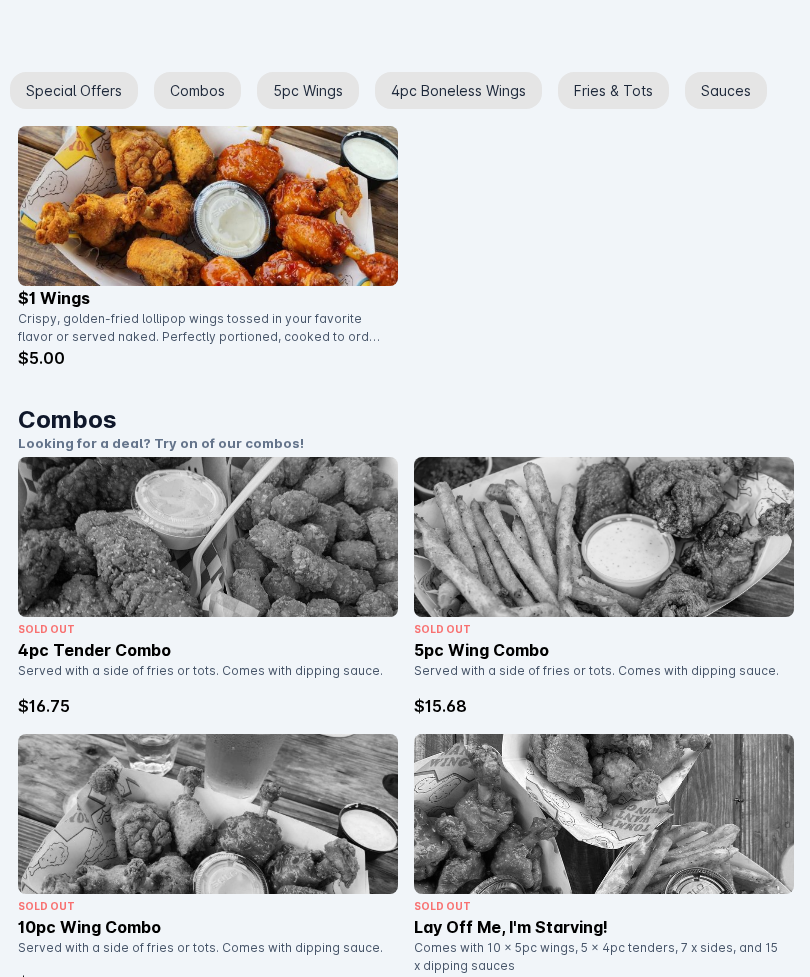 click 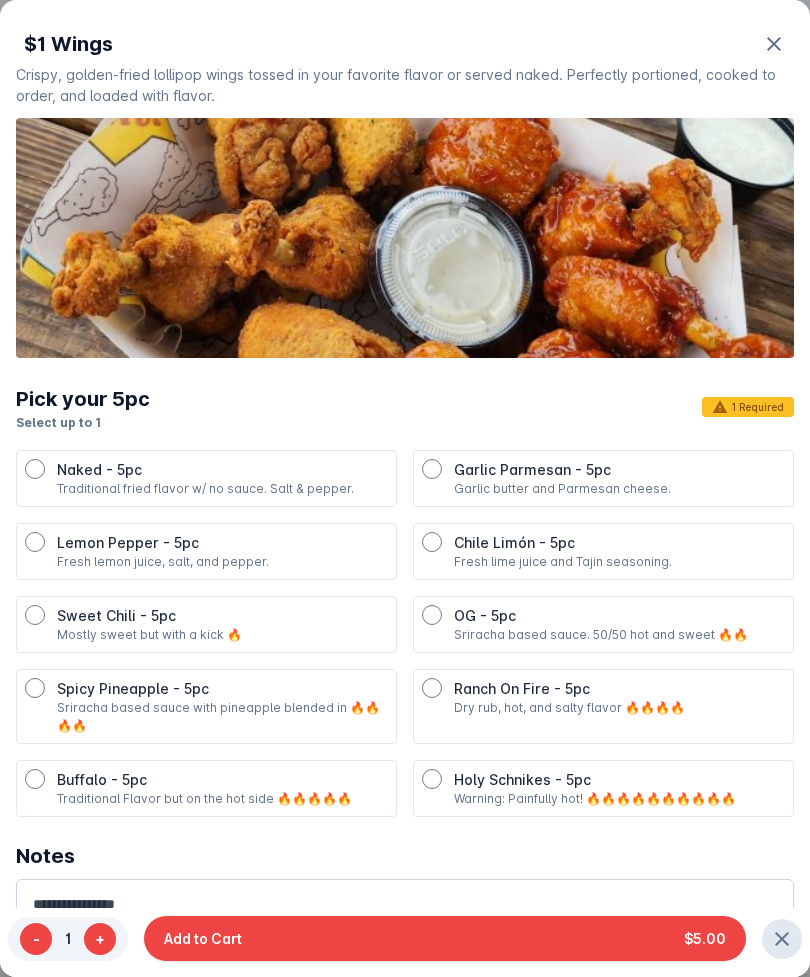scroll, scrollTop: 0, scrollLeft: 0, axis: both 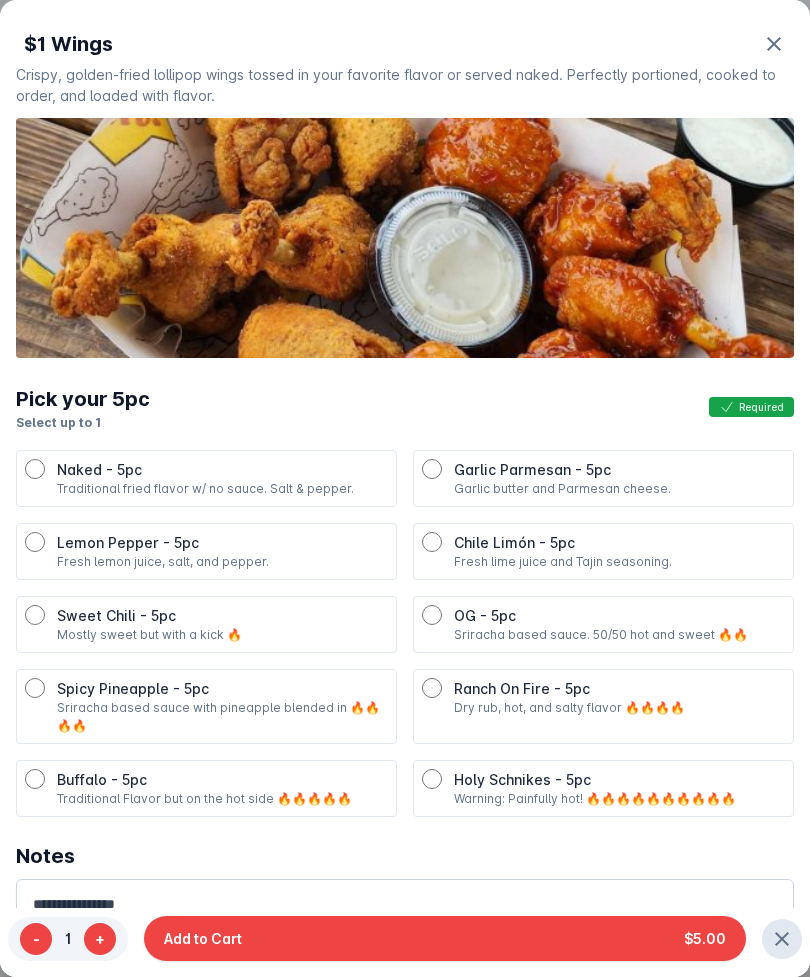click on "+" at bounding box center (100, 939) 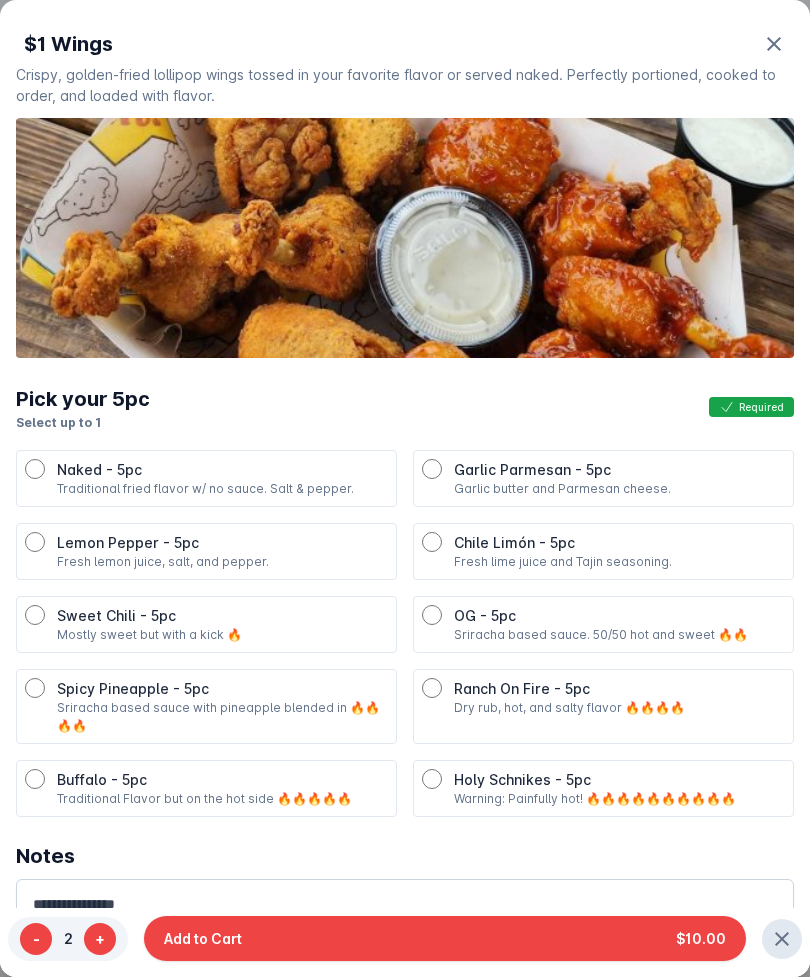 click on "Add to Cart $10.00" at bounding box center (445, 938) 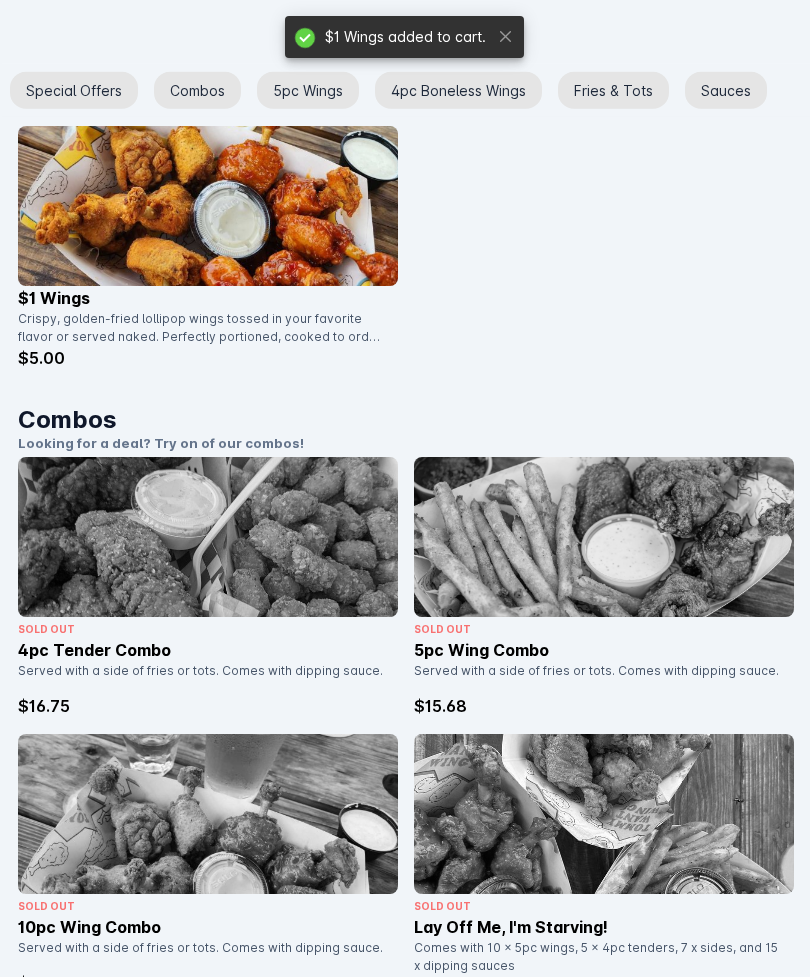scroll, scrollTop: 659, scrollLeft: 0, axis: vertical 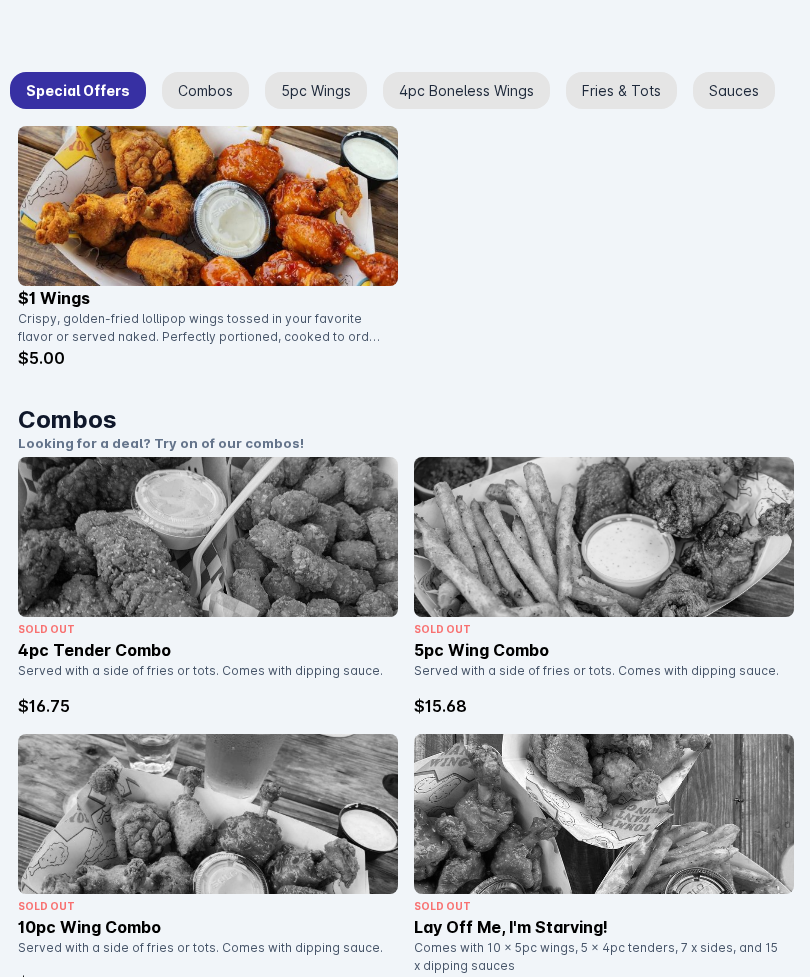 click 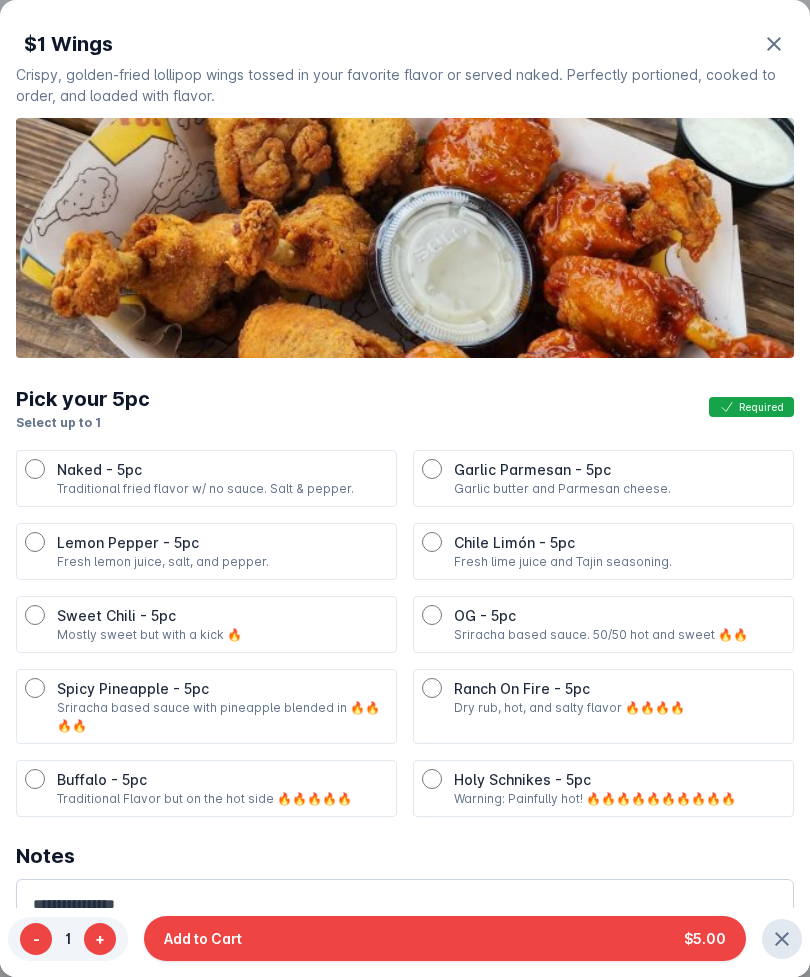 click on "Add to Cart $5.00" at bounding box center [445, 938] 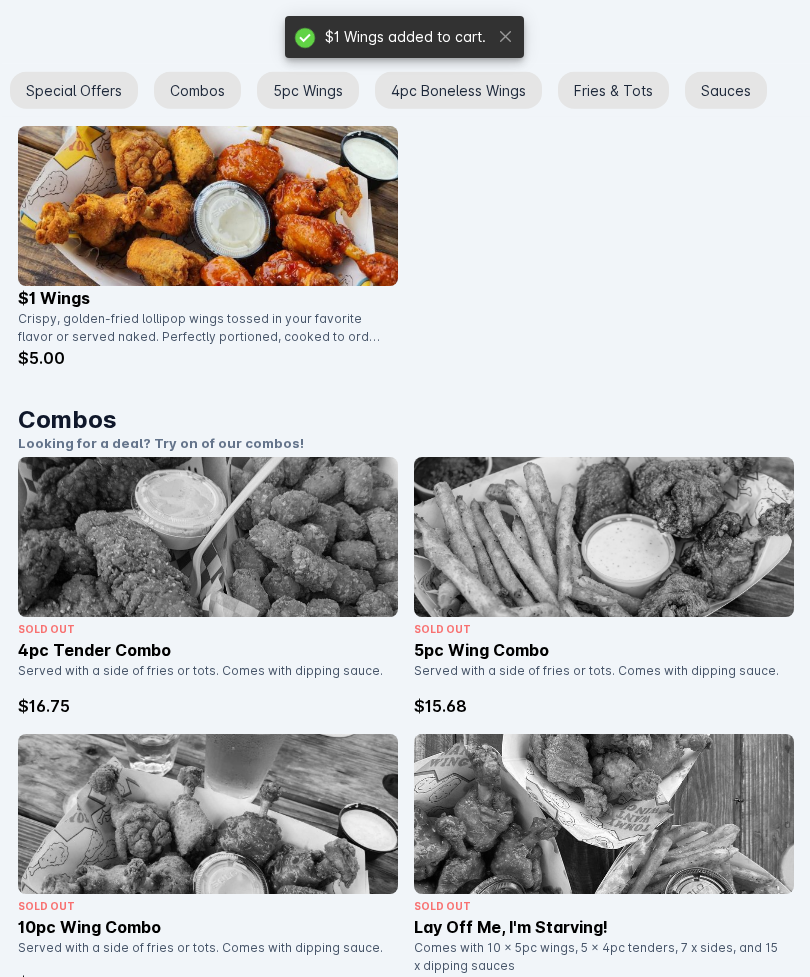 scroll, scrollTop: 659, scrollLeft: 0, axis: vertical 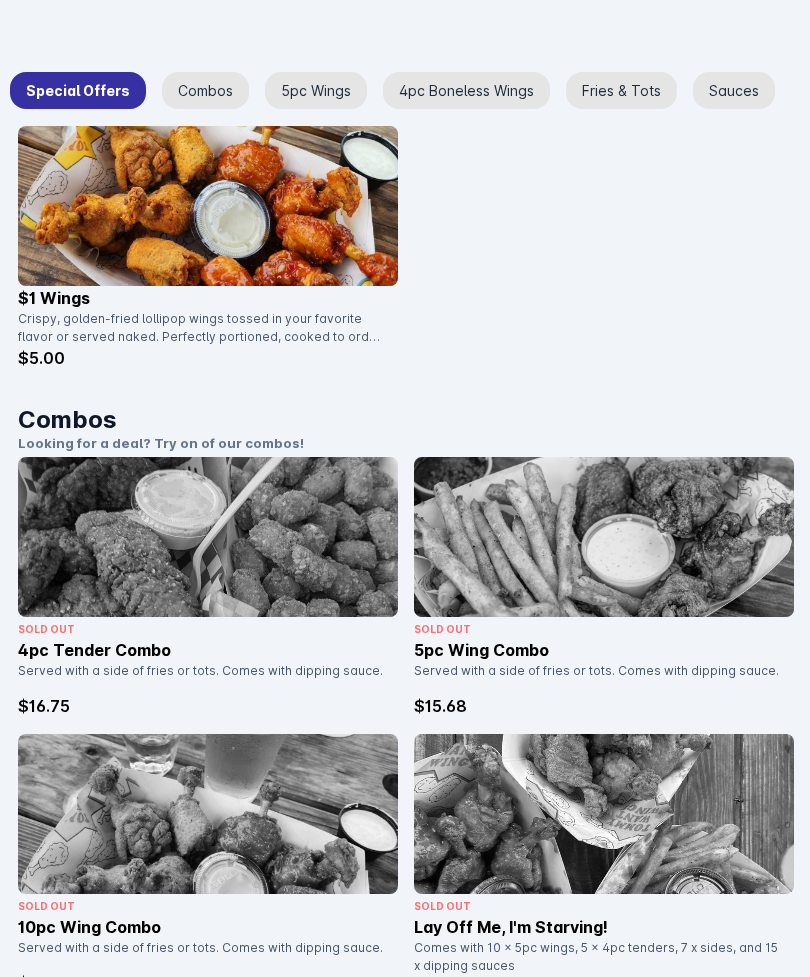click 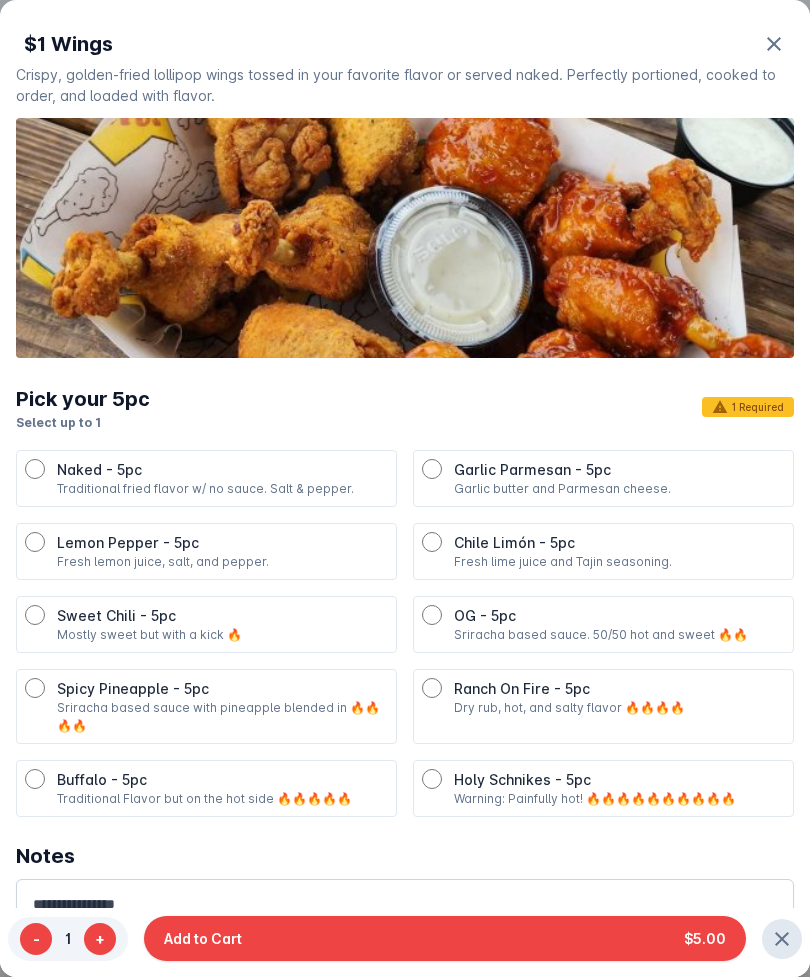 scroll, scrollTop: 0, scrollLeft: 0, axis: both 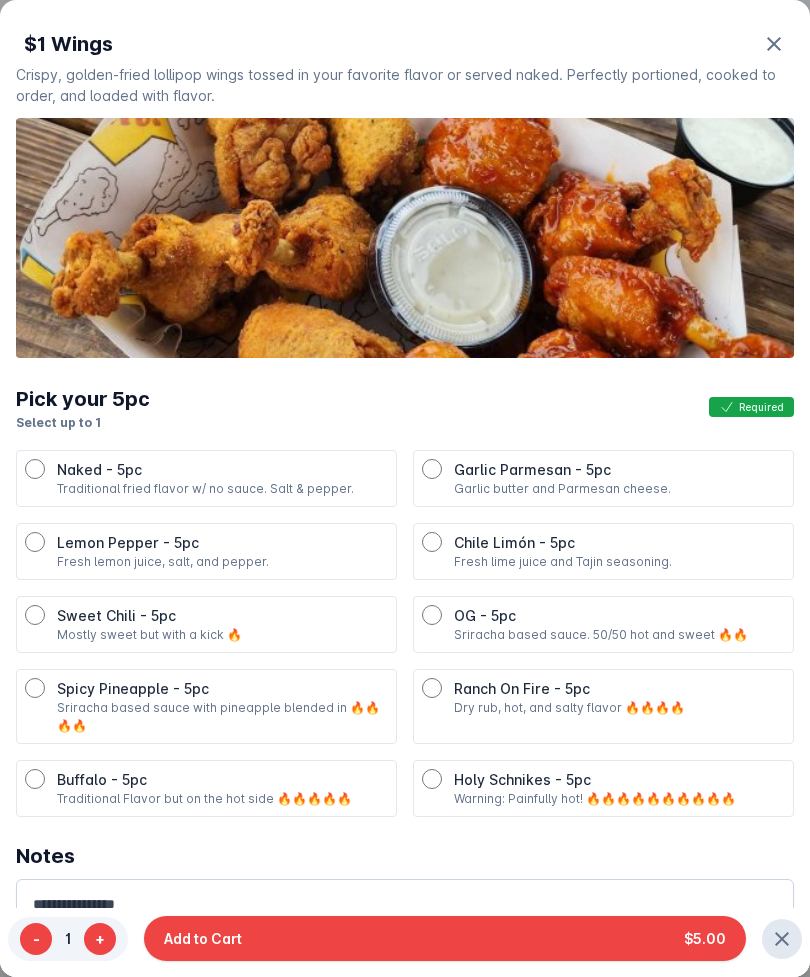 click on "Add to Cart $5.00" at bounding box center [445, 938] 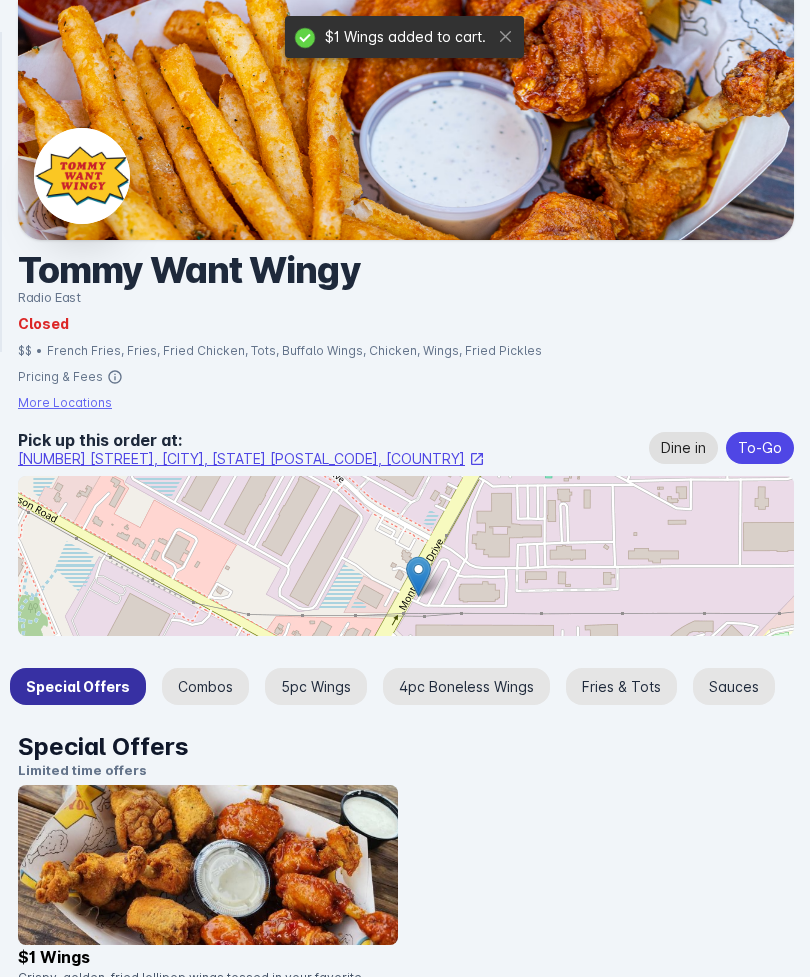 scroll, scrollTop: 659, scrollLeft: 0, axis: vertical 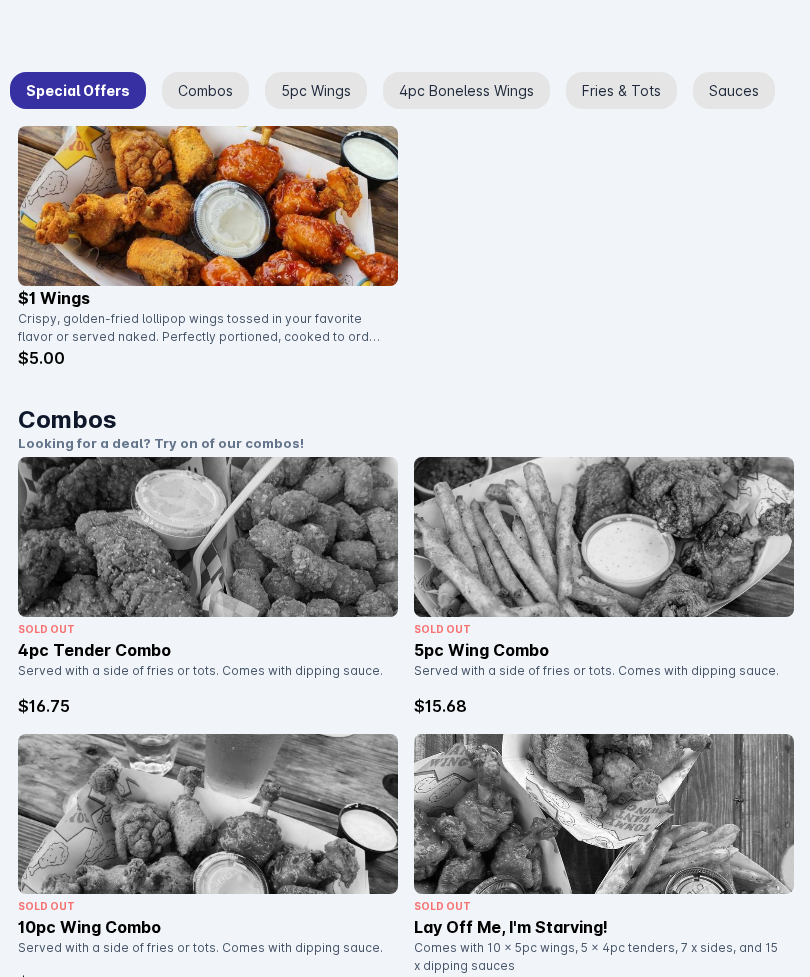 click on "$1 Wings added to cart." 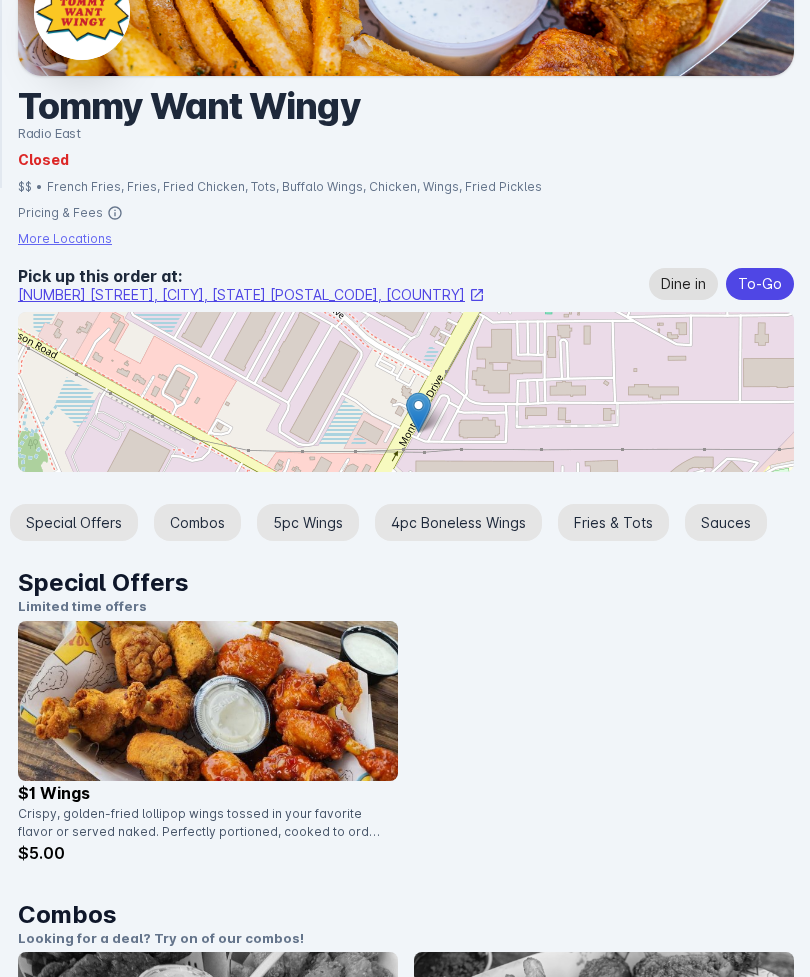 scroll, scrollTop: 0, scrollLeft: 0, axis: both 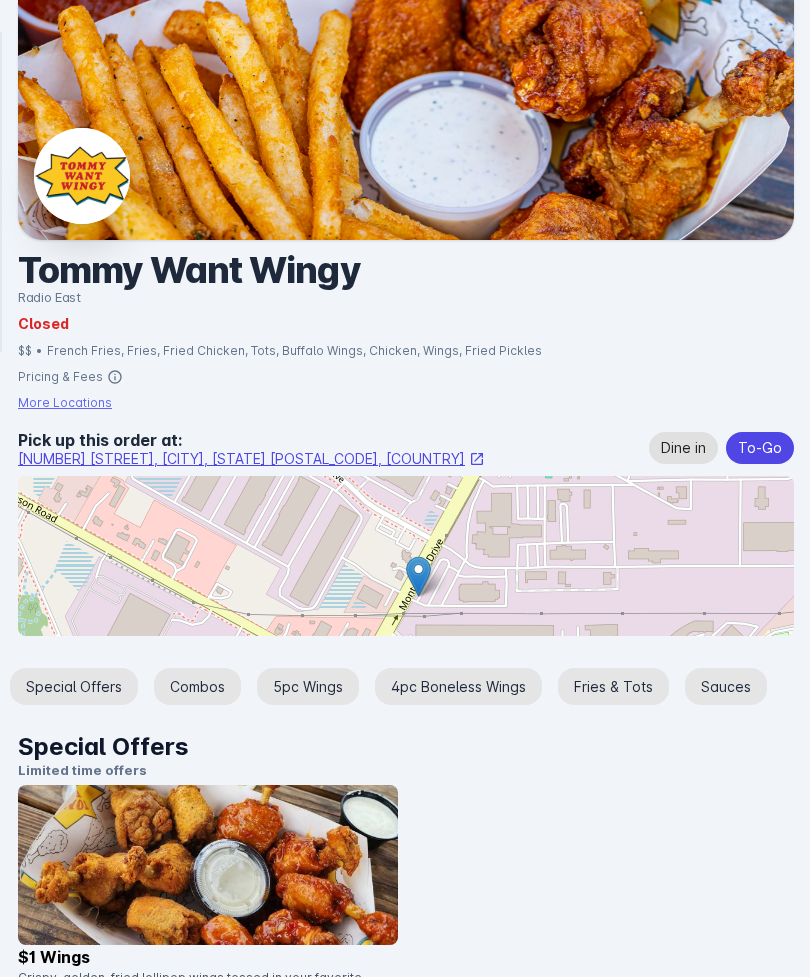 click on "$1 Wings added to cart." 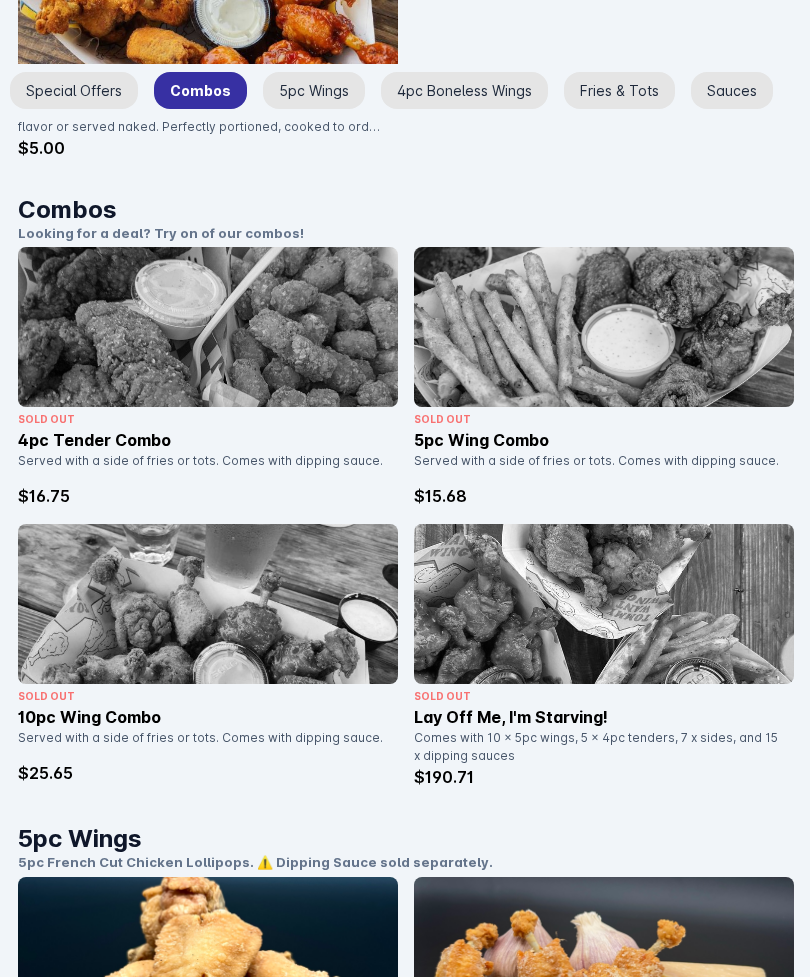 scroll, scrollTop: 0, scrollLeft: 0, axis: both 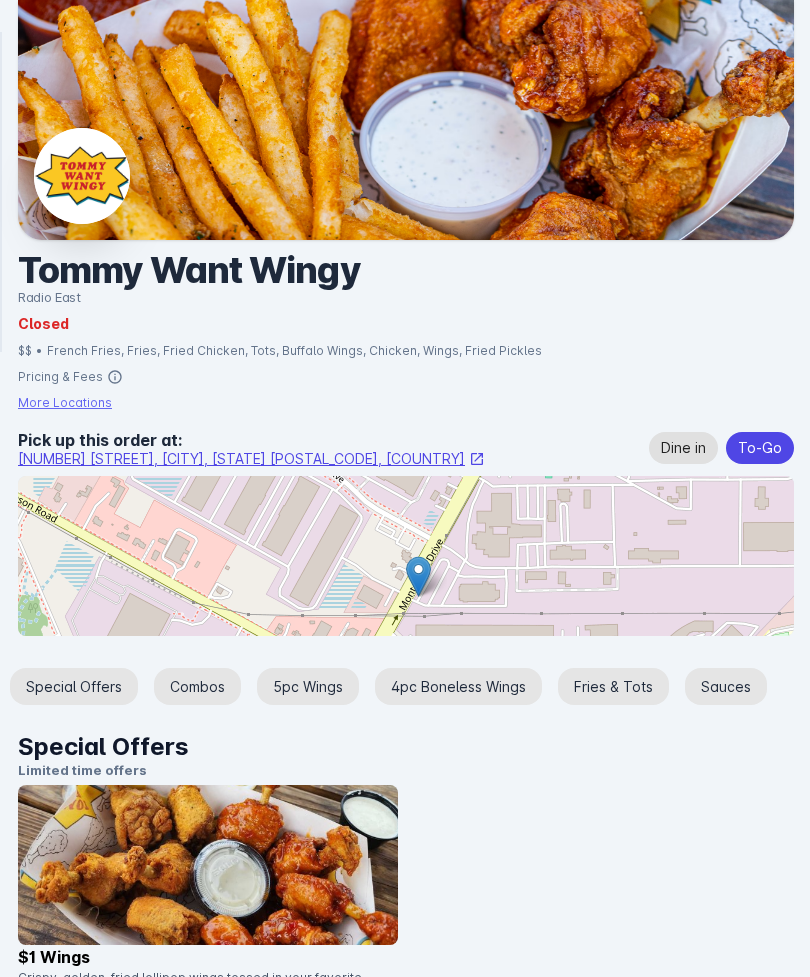 click 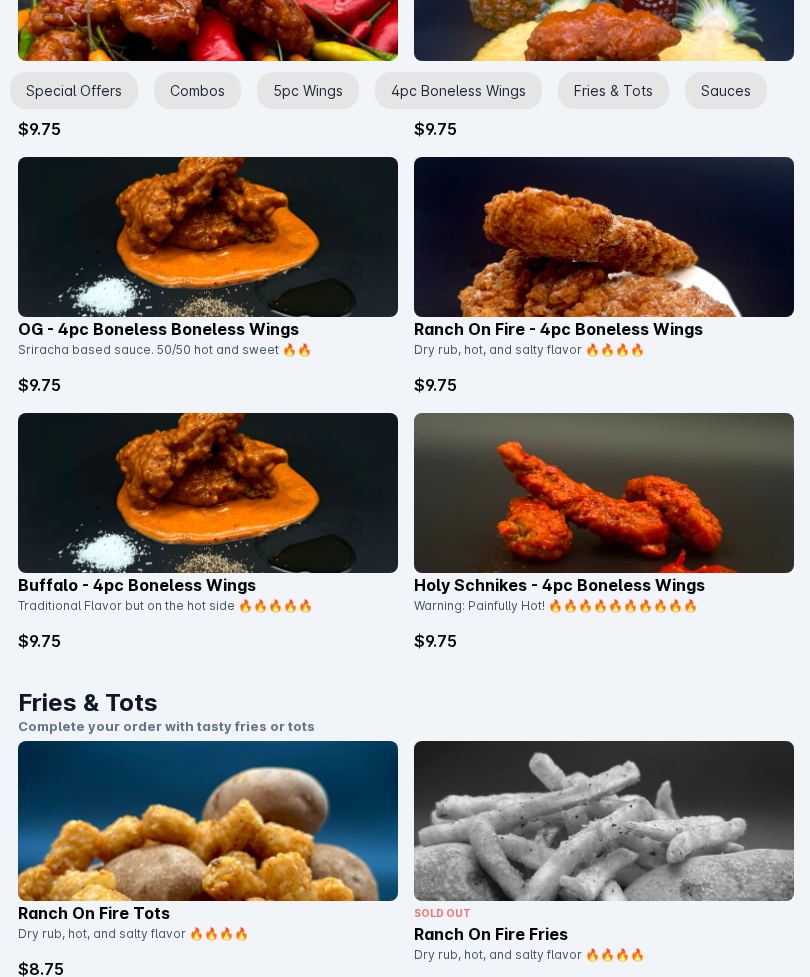 scroll, scrollTop: 5213, scrollLeft: 0, axis: vertical 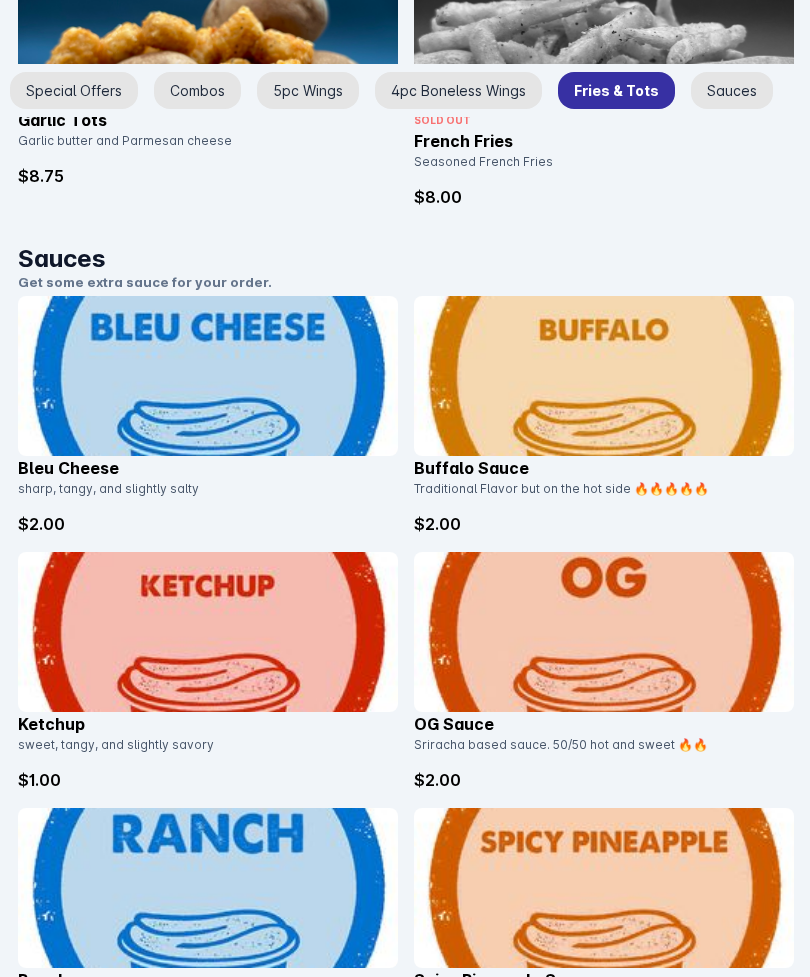 click on "Special Offers" at bounding box center (74, 90) 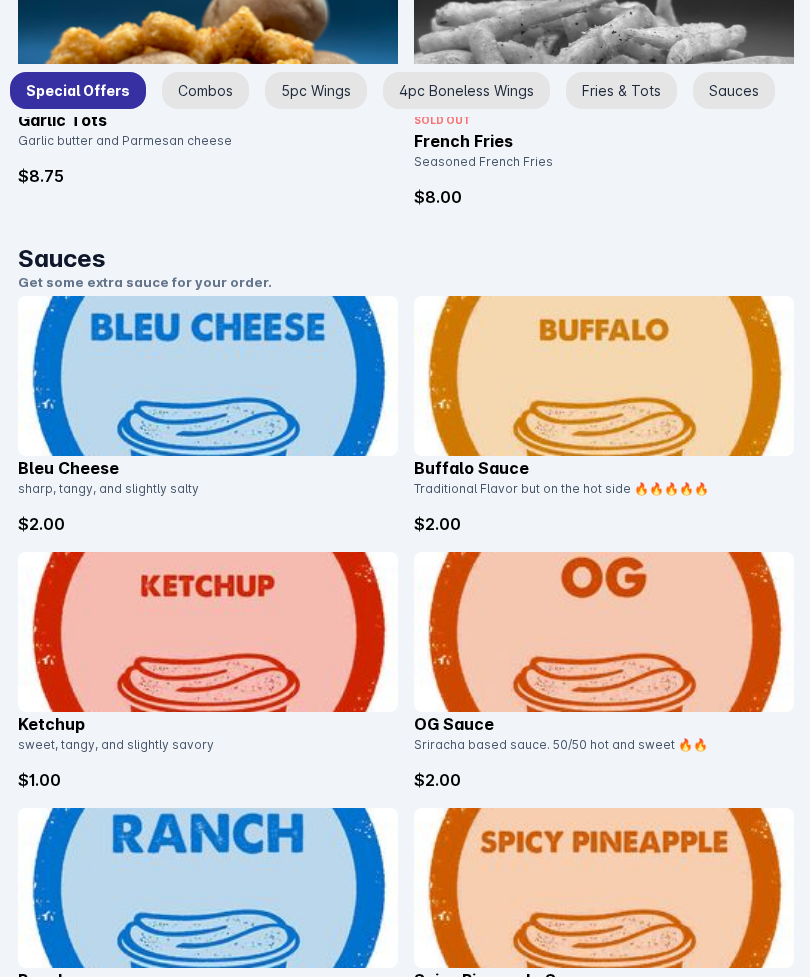 scroll, scrollTop: 659, scrollLeft: 0, axis: vertical 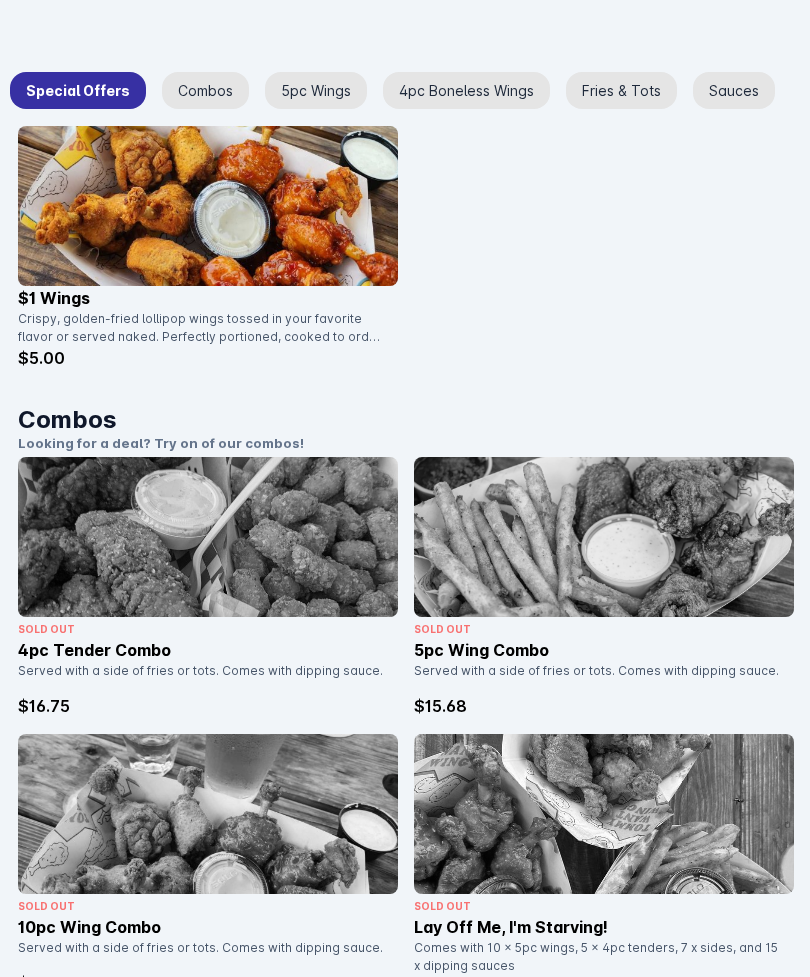 click 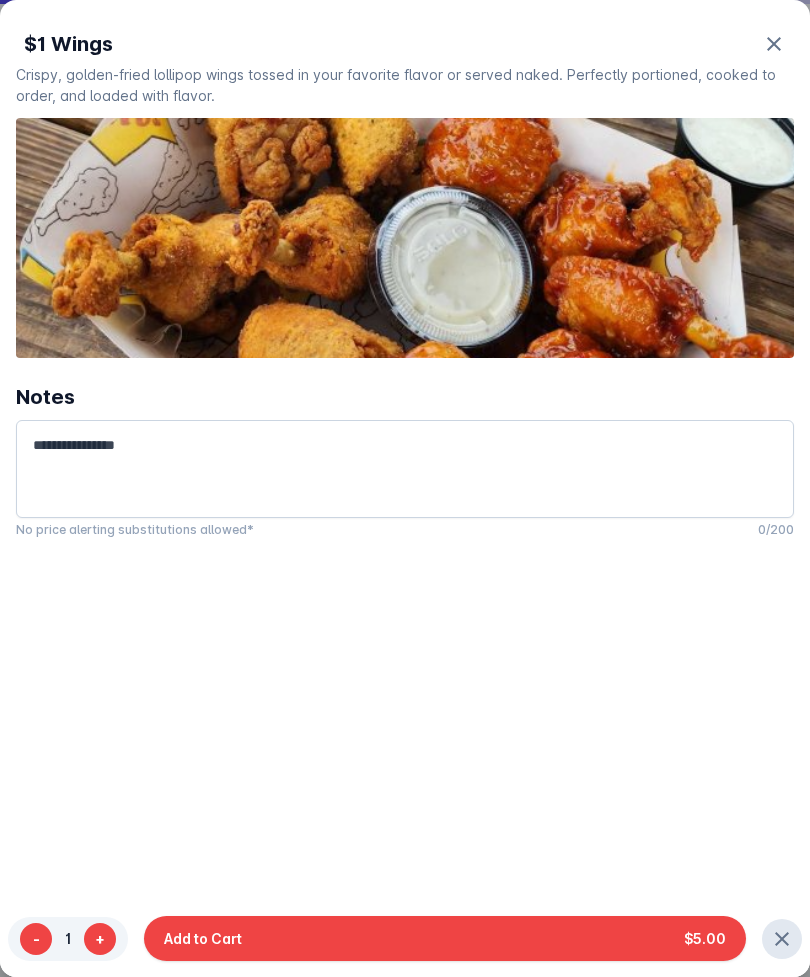 scroll, scrollTop: 0, scrollLeft: 0, axis: both 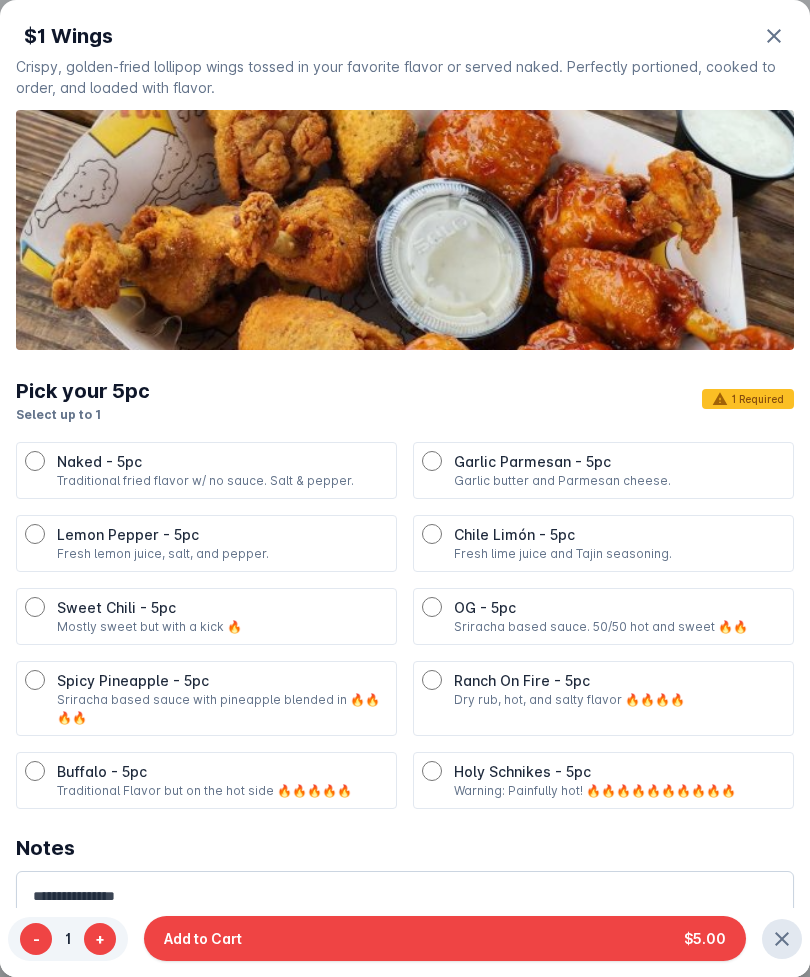 click on "OG - 5pc" at bounding box center [619, 607] 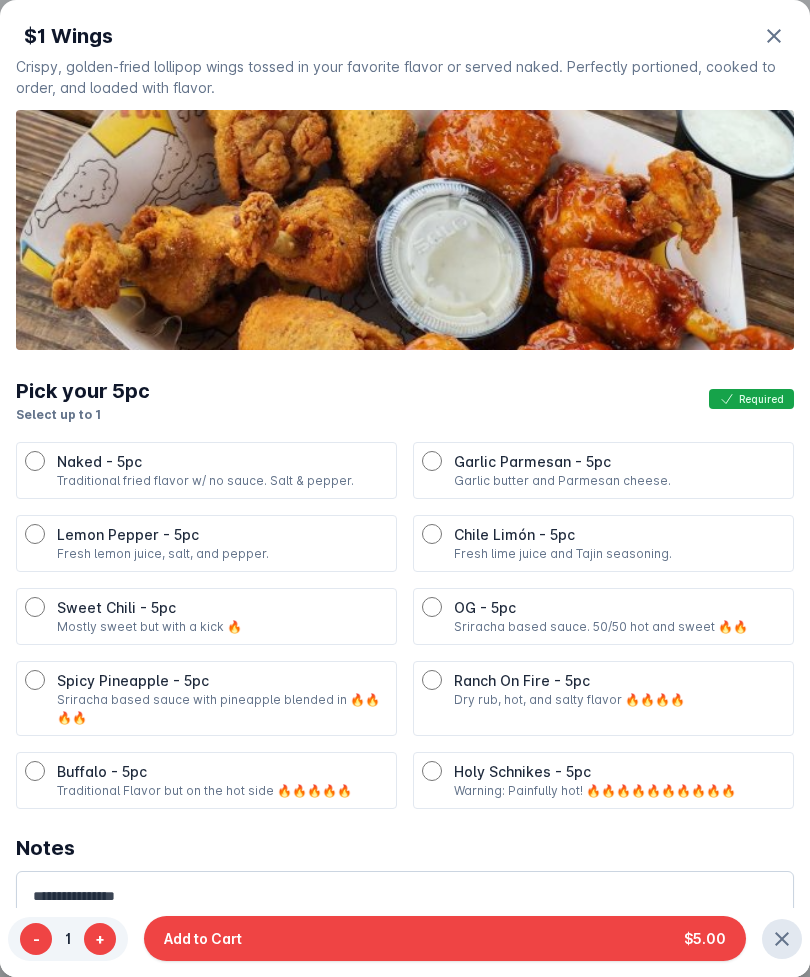 click on "Add to Cart" at bounding box center [203, 938] 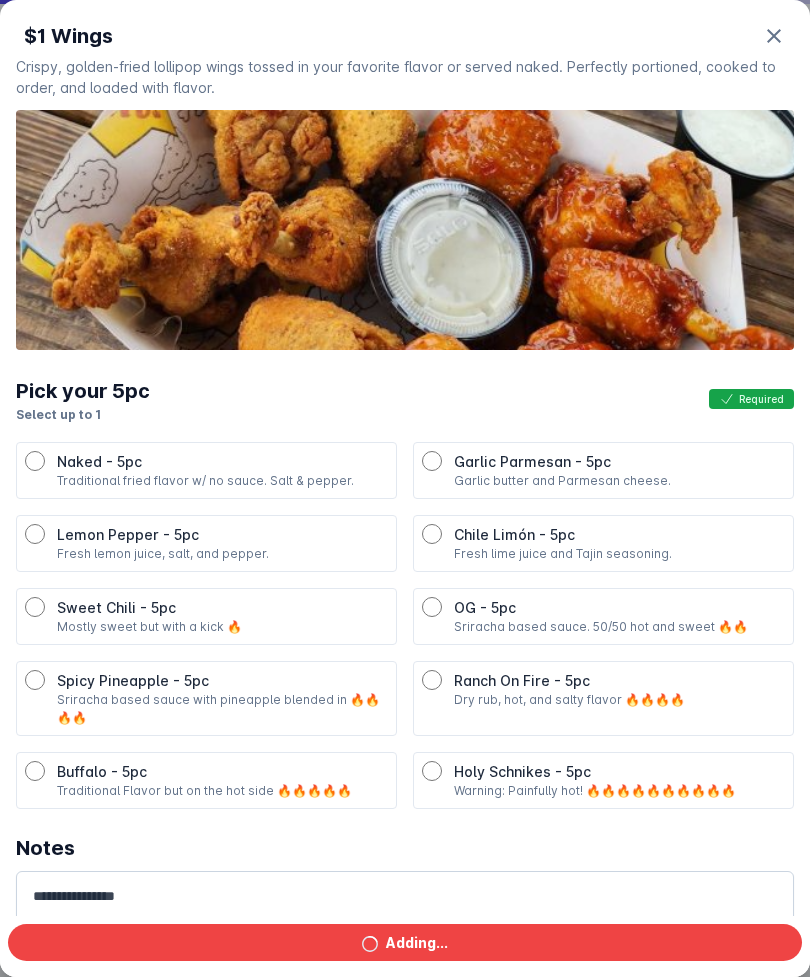 scroll, scrollTop: 659, scrollLeft: 0, axis: vertical 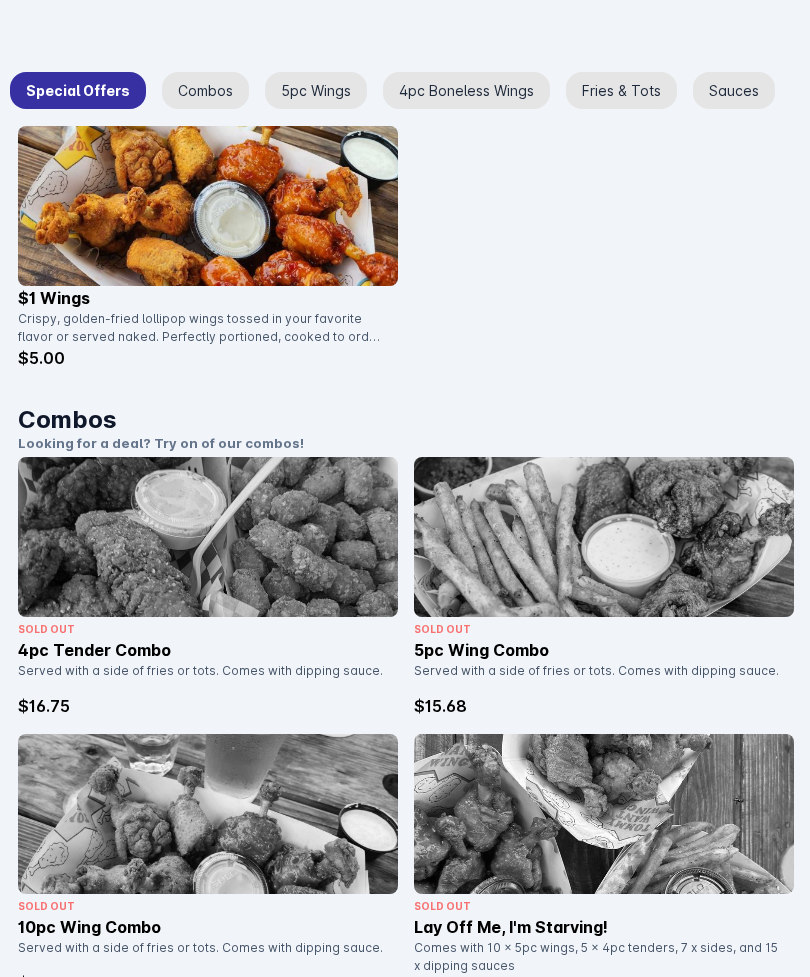 click 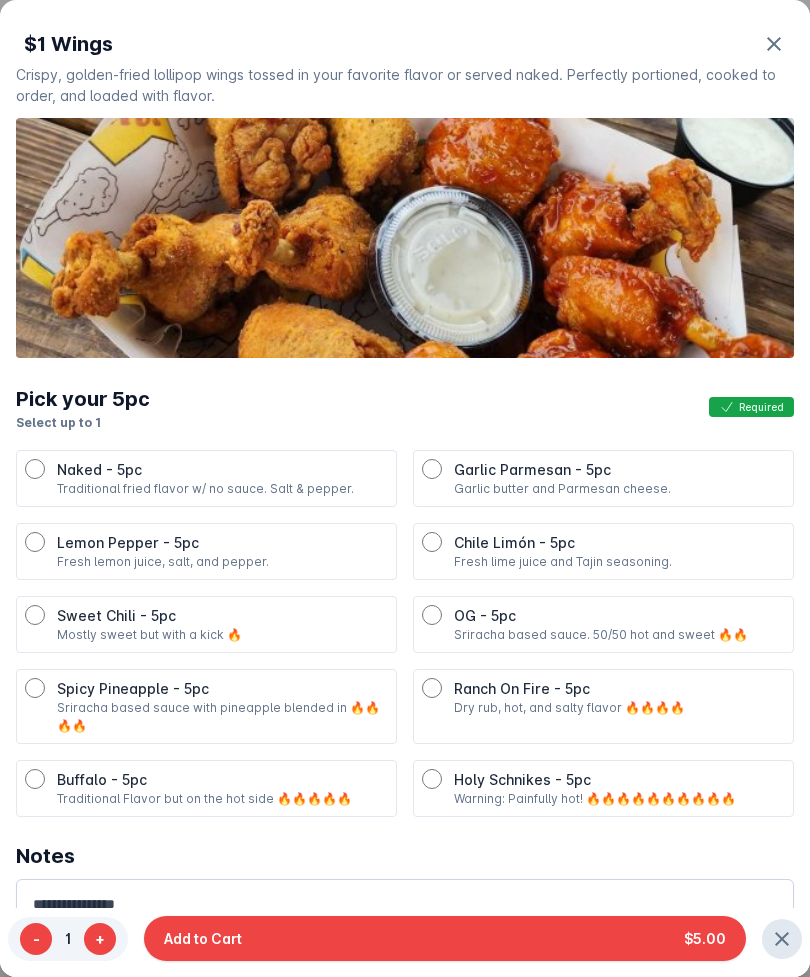 click on "Add to Cart $5.00" at bounding box center (445, 938) 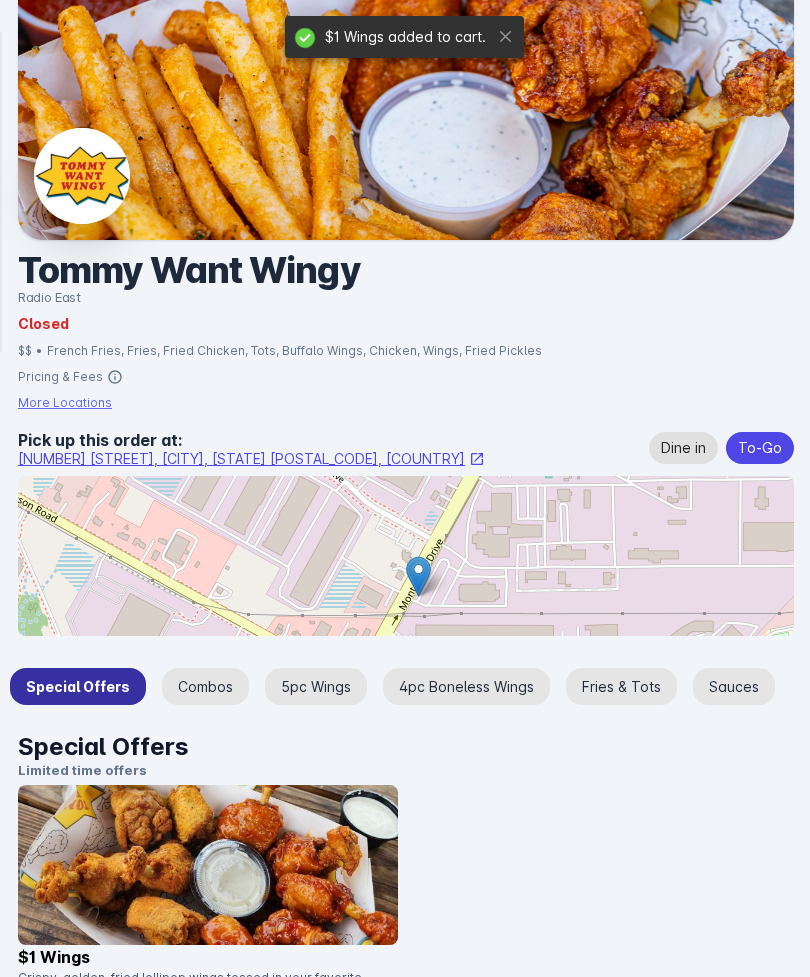 scroll, scrollTop: 659, scrollLeft: 0, axis: vertical 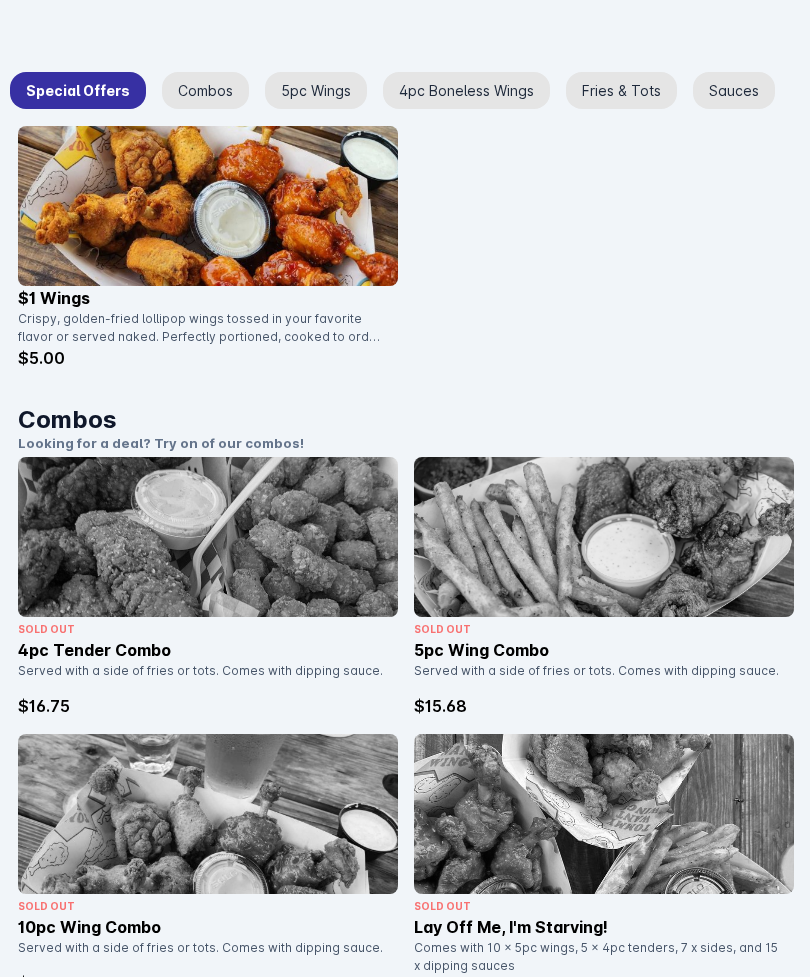 click 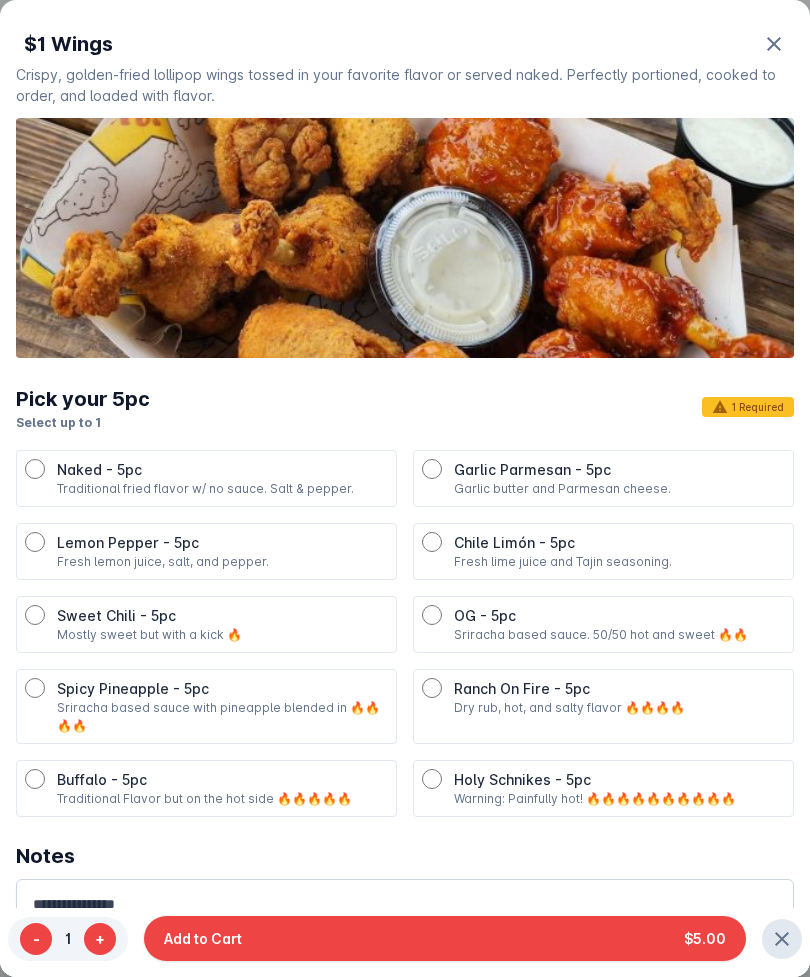 scroll, scrollTop: 0, scrollLeft: 0, axis: both 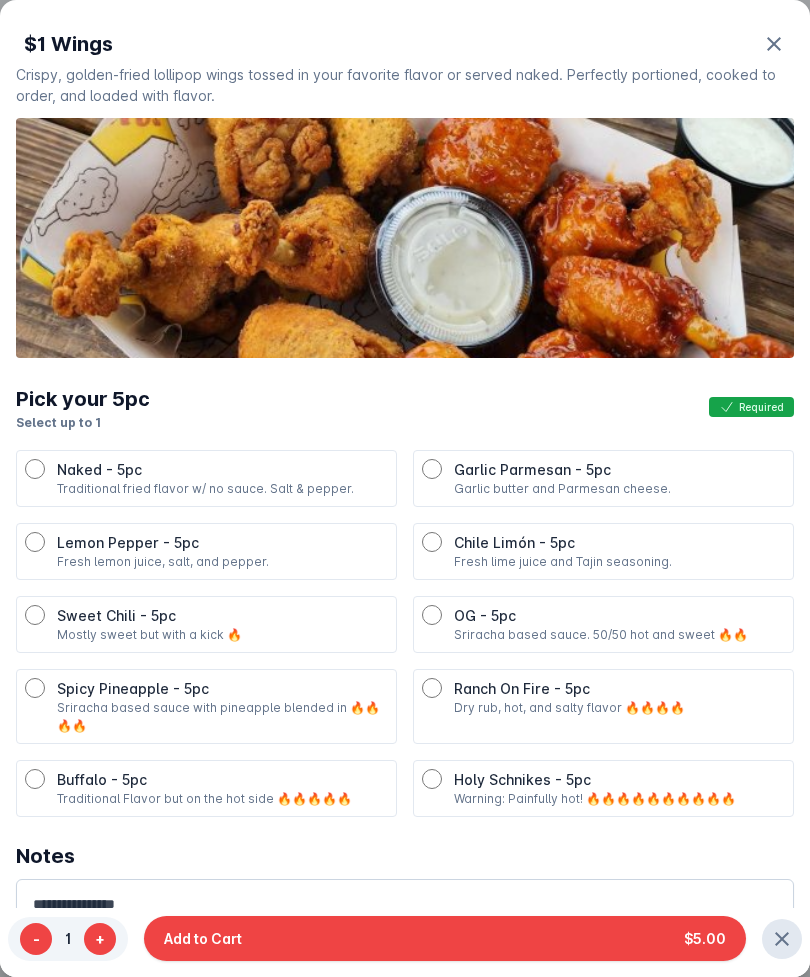 click on "Add to Cart $5.00" at bounding box center (445, 938) 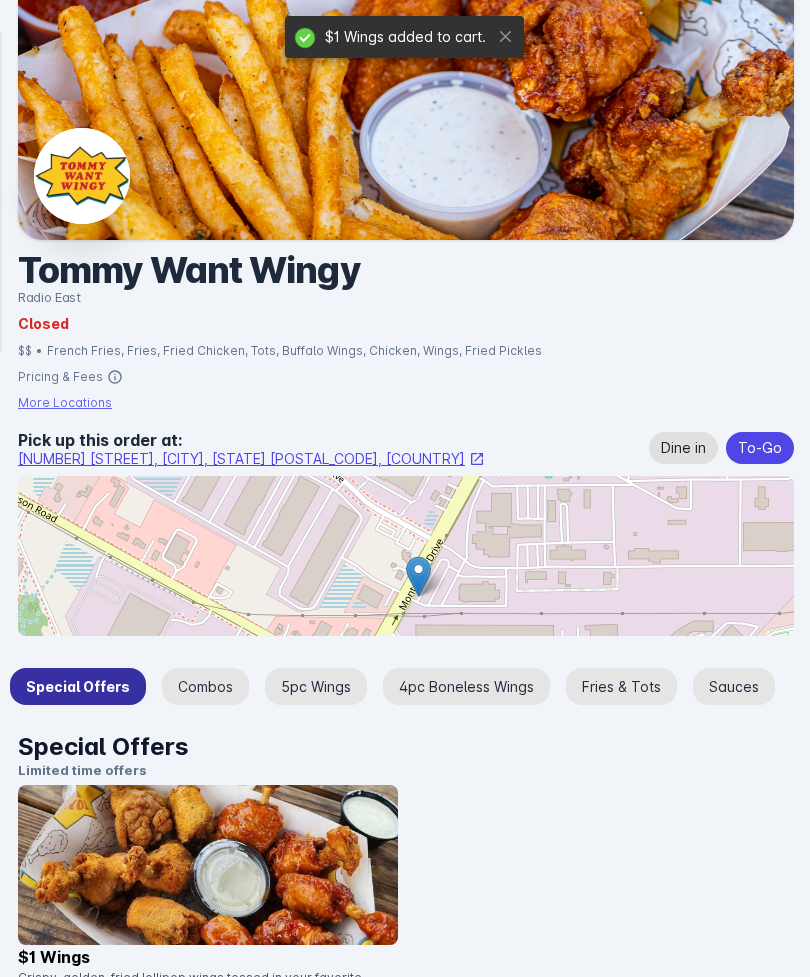 scroll, scrollTop: 659, scrollLeft: 0, axis: vertical 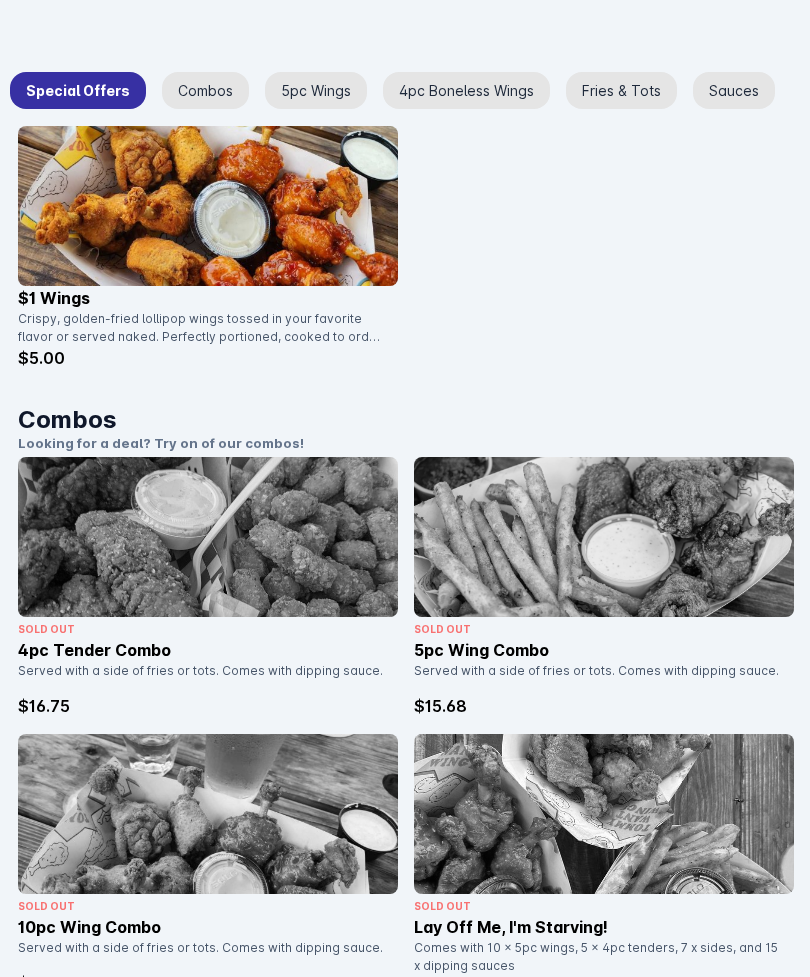 click on "$1 Wings added to cart." 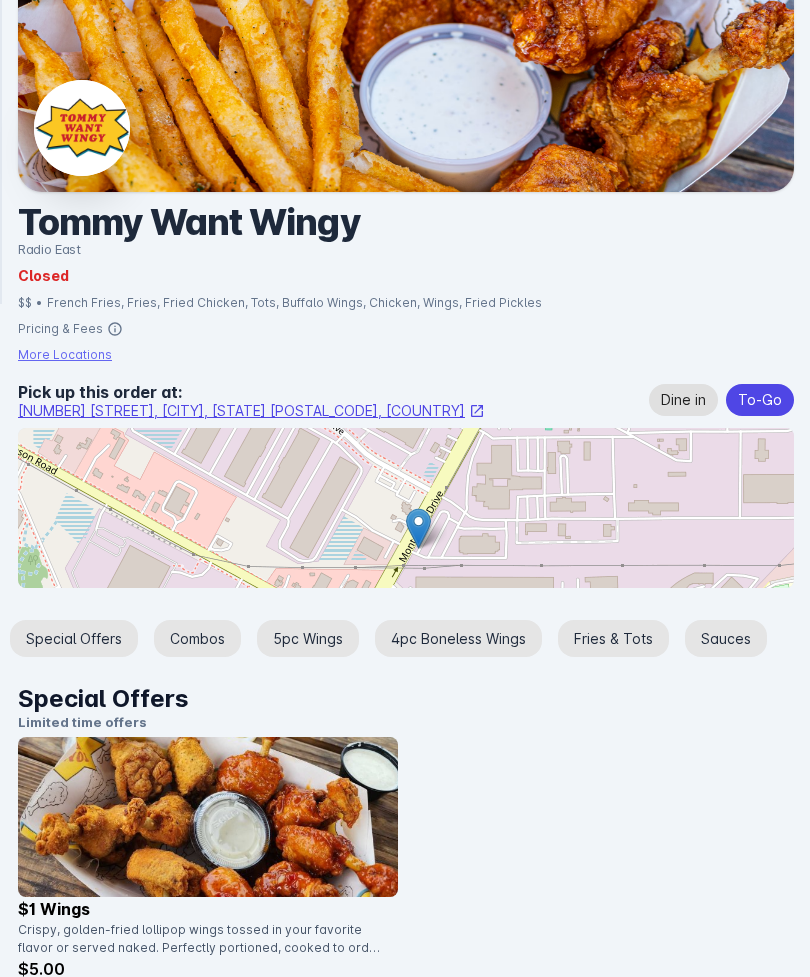 scroll, scrollTop: 0, scrollLeft: 0, axis: both 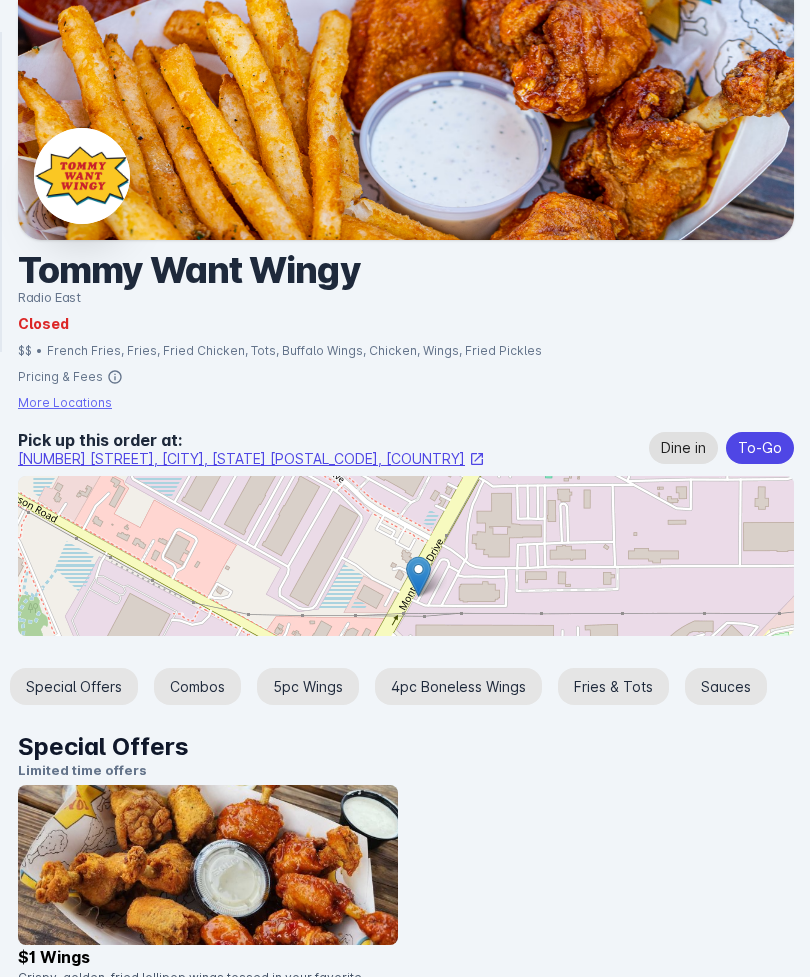 click on "Pricing & Fees" 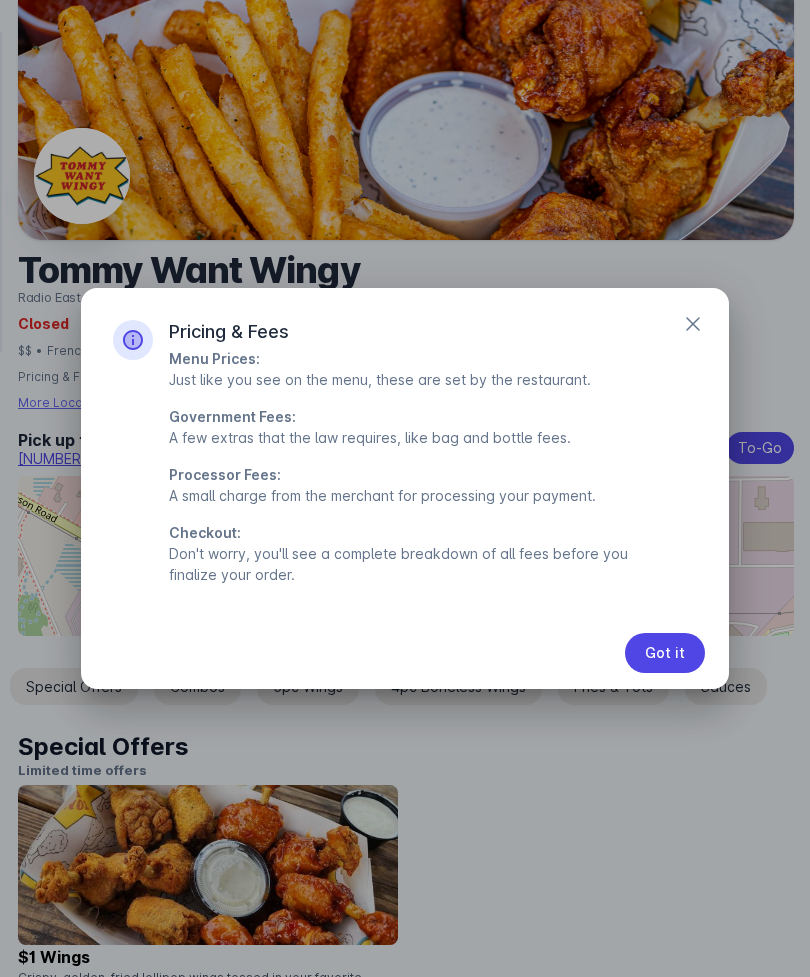 click 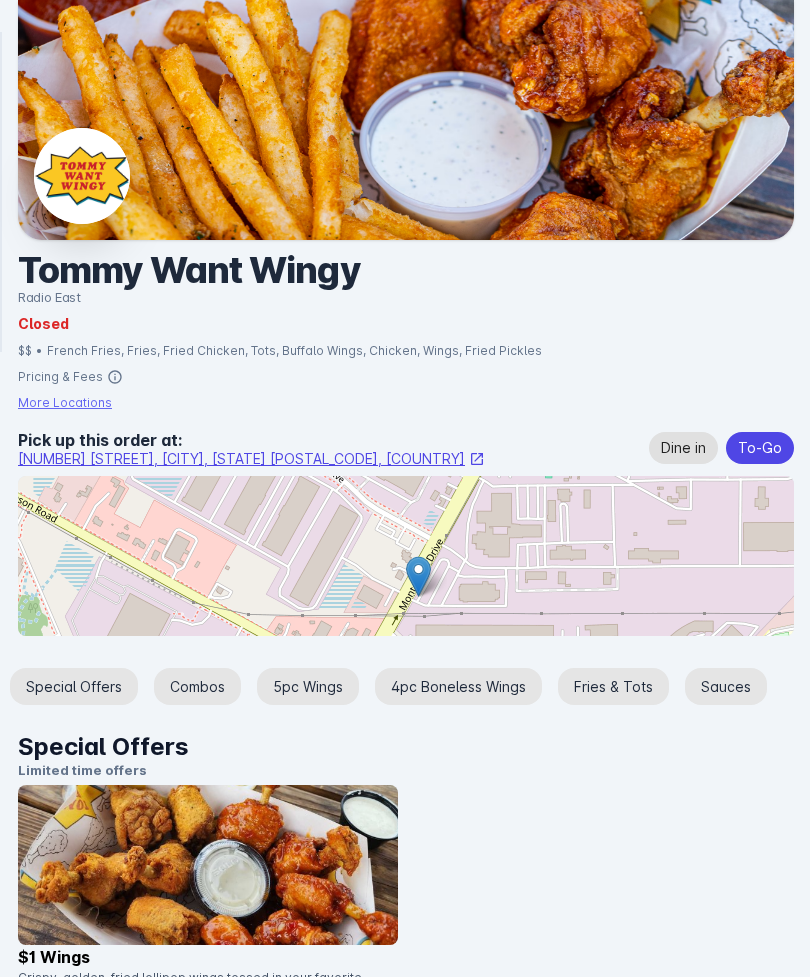 click on "More Locations" 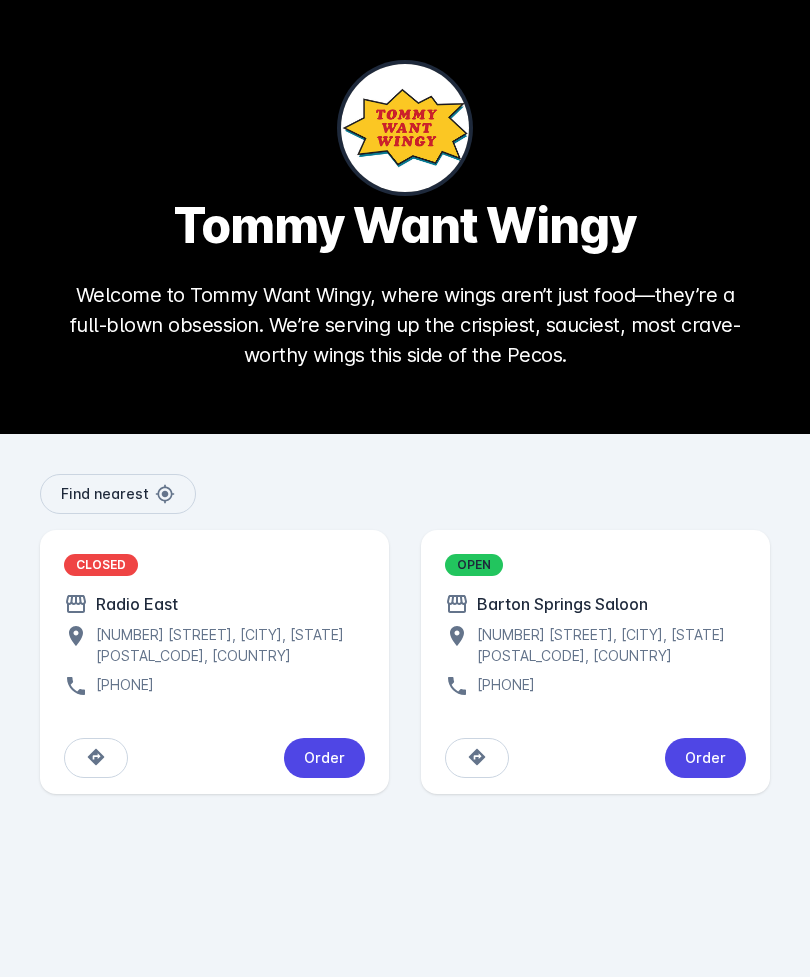 click on "Order" 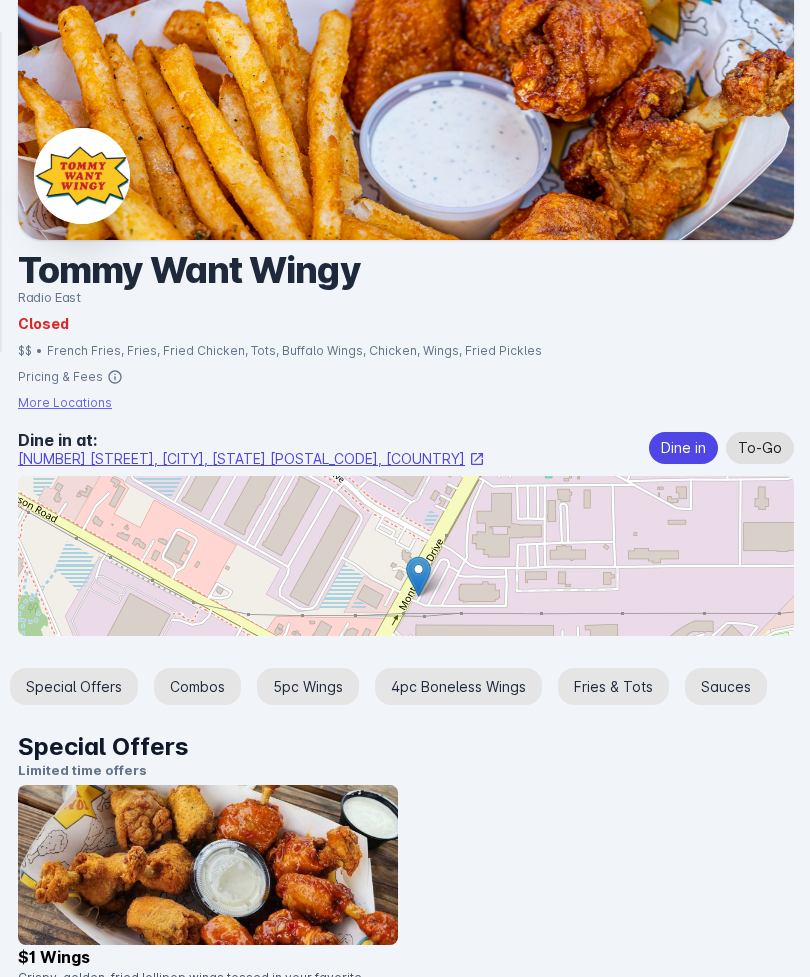 click on "To-Go" at bounding box center (760, 448) 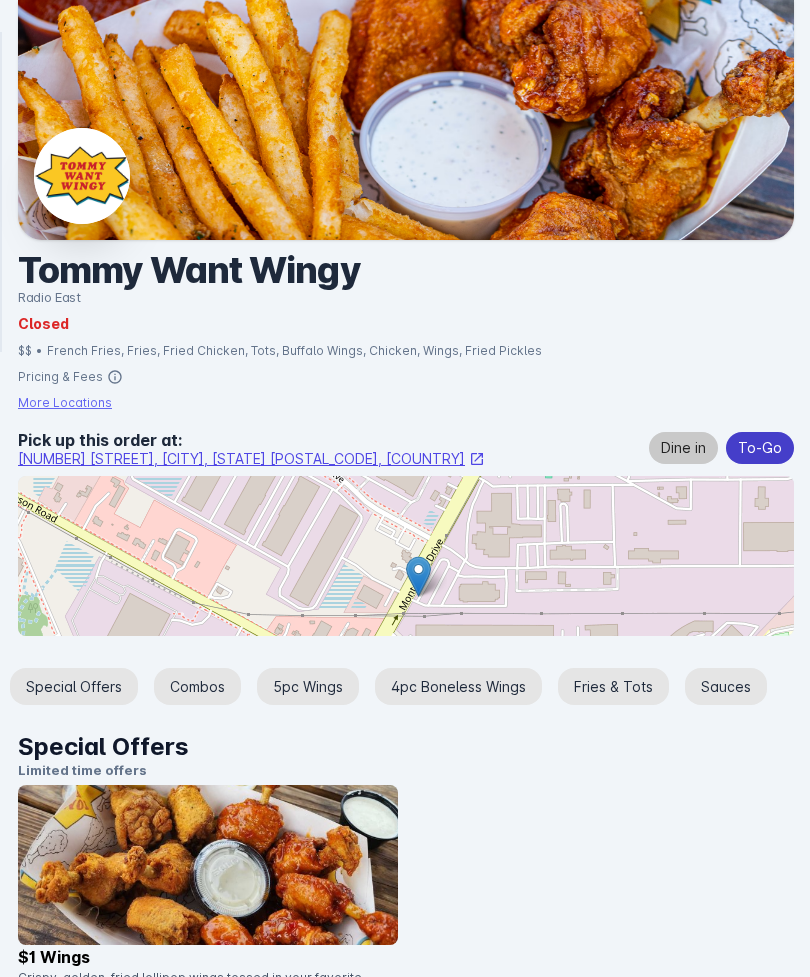 click on "Dine in" at bounding box center [683, 448] 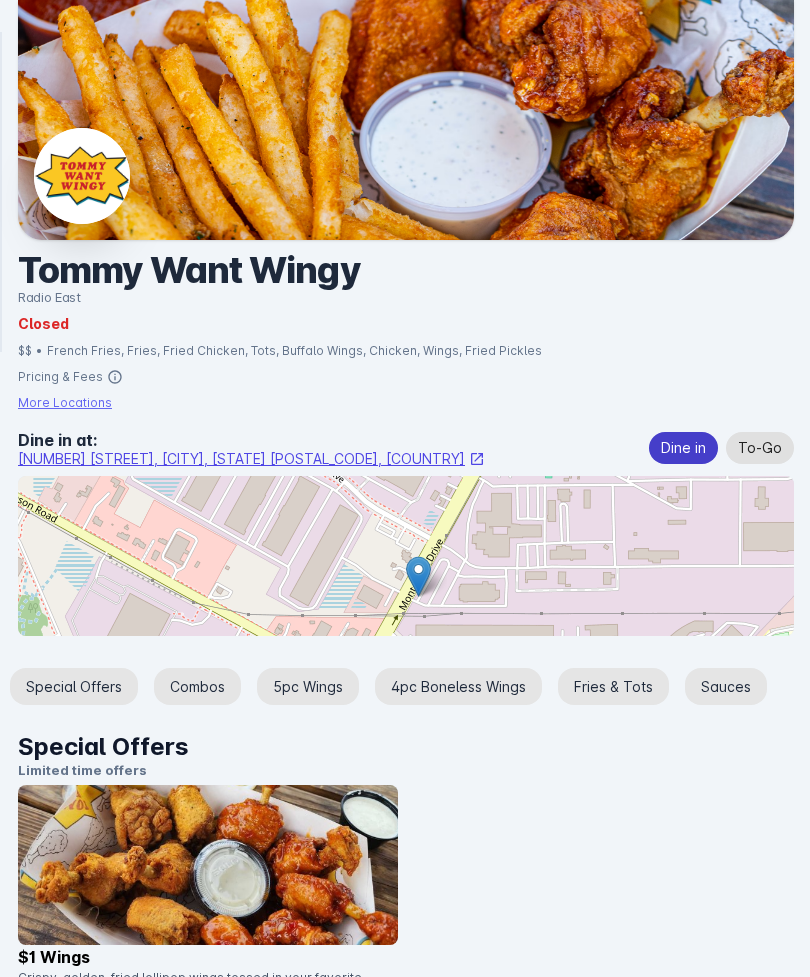 click on "To-Go" at bounding box center (760, 448) 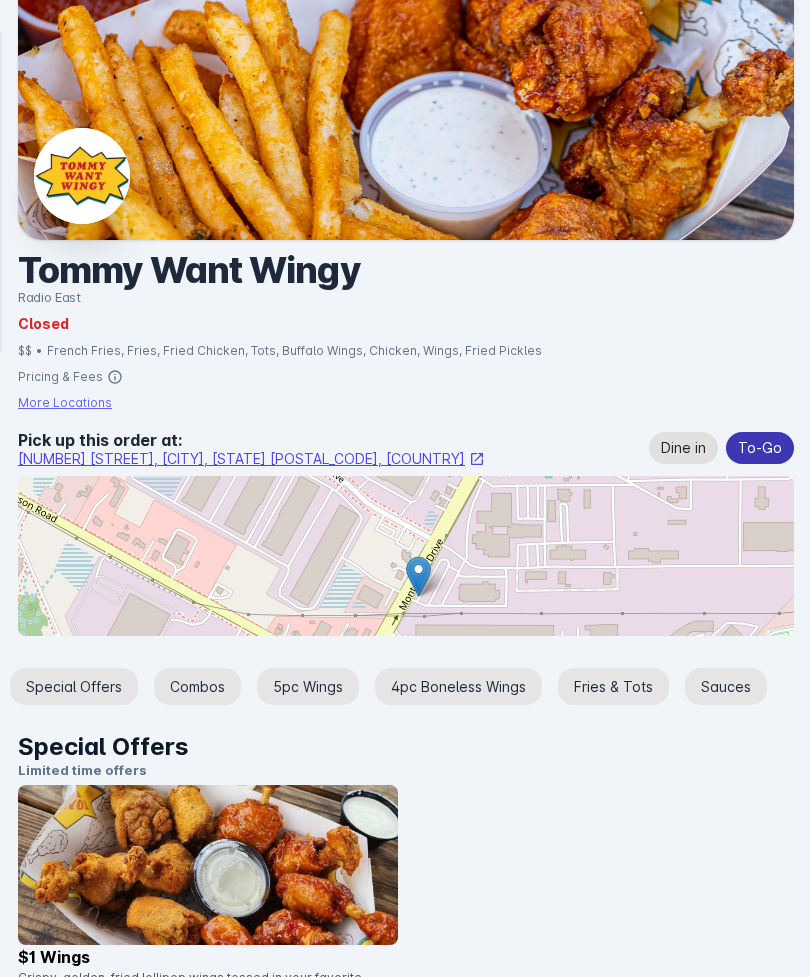 click on "To-Go" at bounding box center [760, 448] 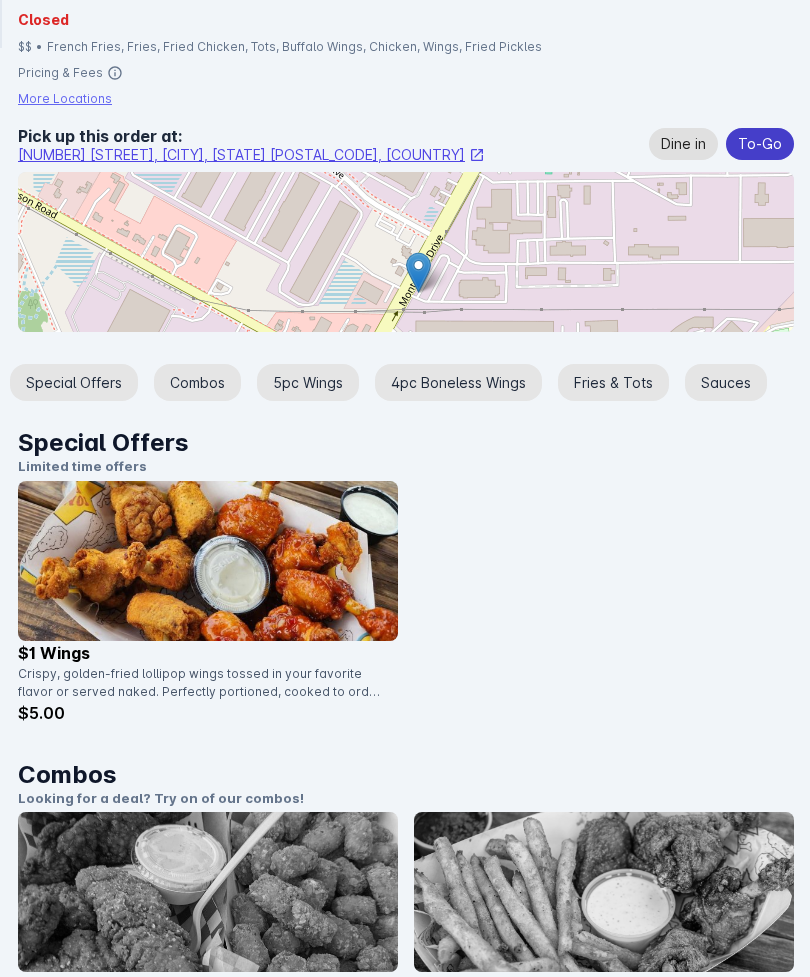 scroll, scrollTop: 0, scrollLeft: 0, axis: both 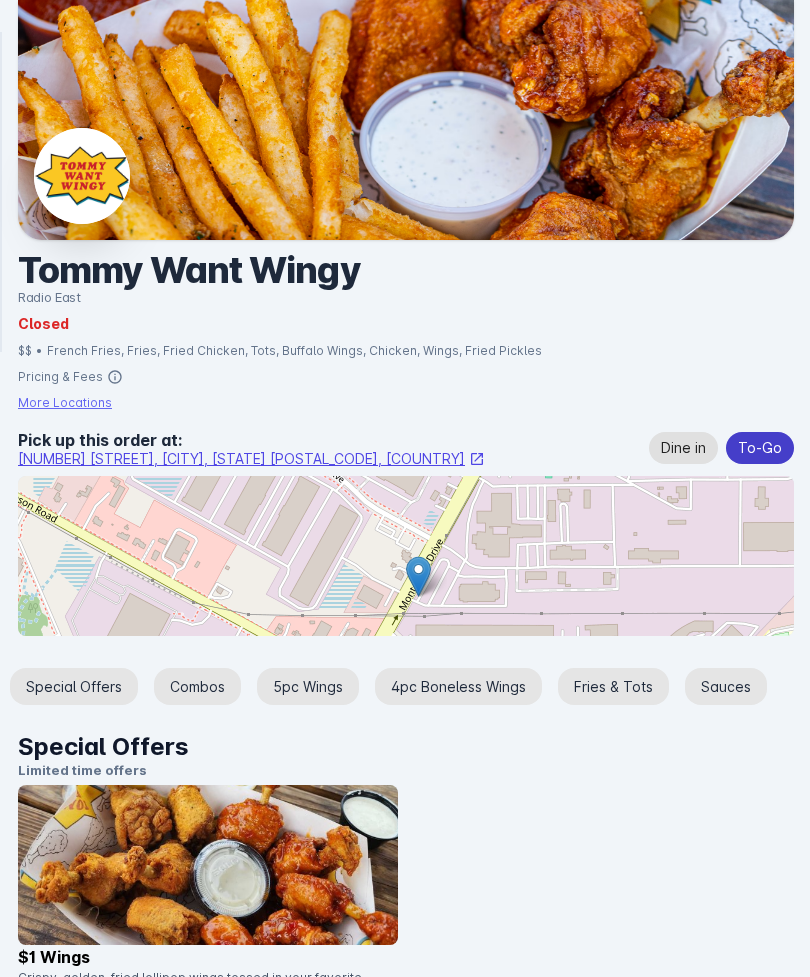 click on "Special Offers" at bounding box center [74, 686] 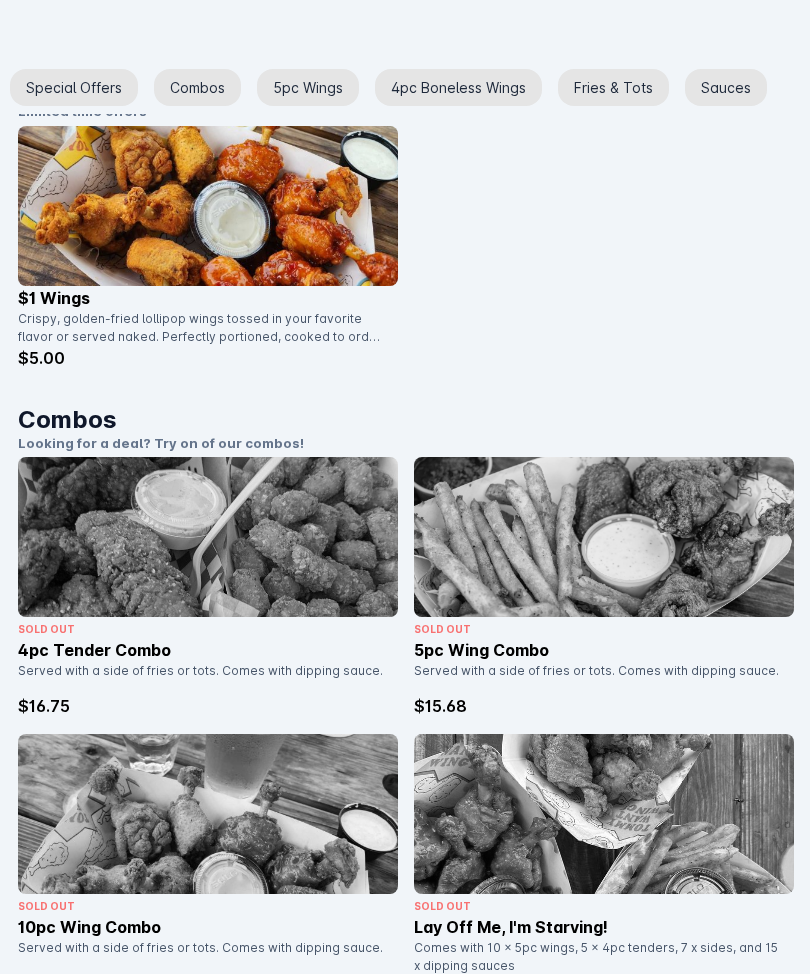 scroll, scrollTop: 659, scrollLeft: 0, axis: vertical 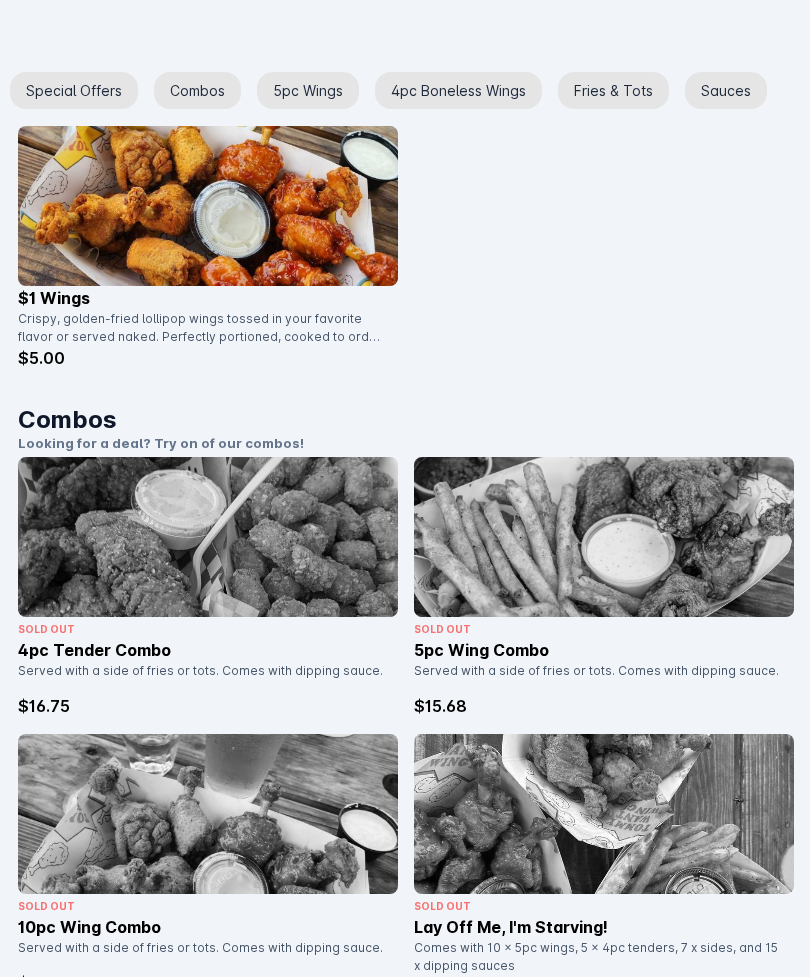 click 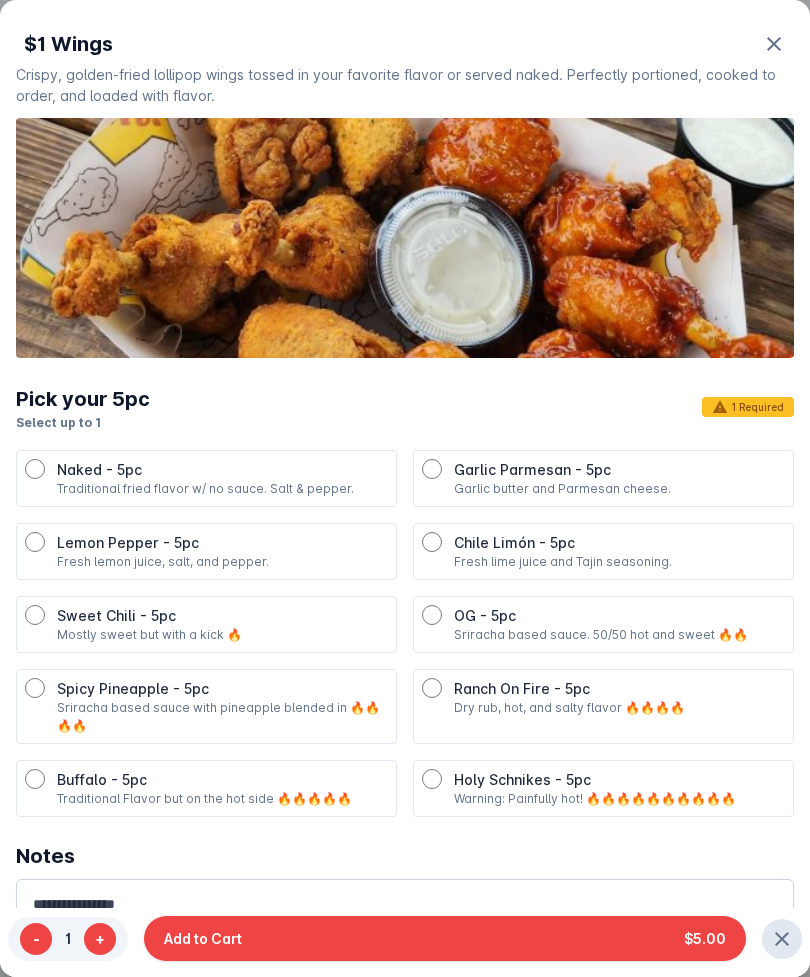 scroll, scrollTop: 0, scrollLeft: 0, axis: both 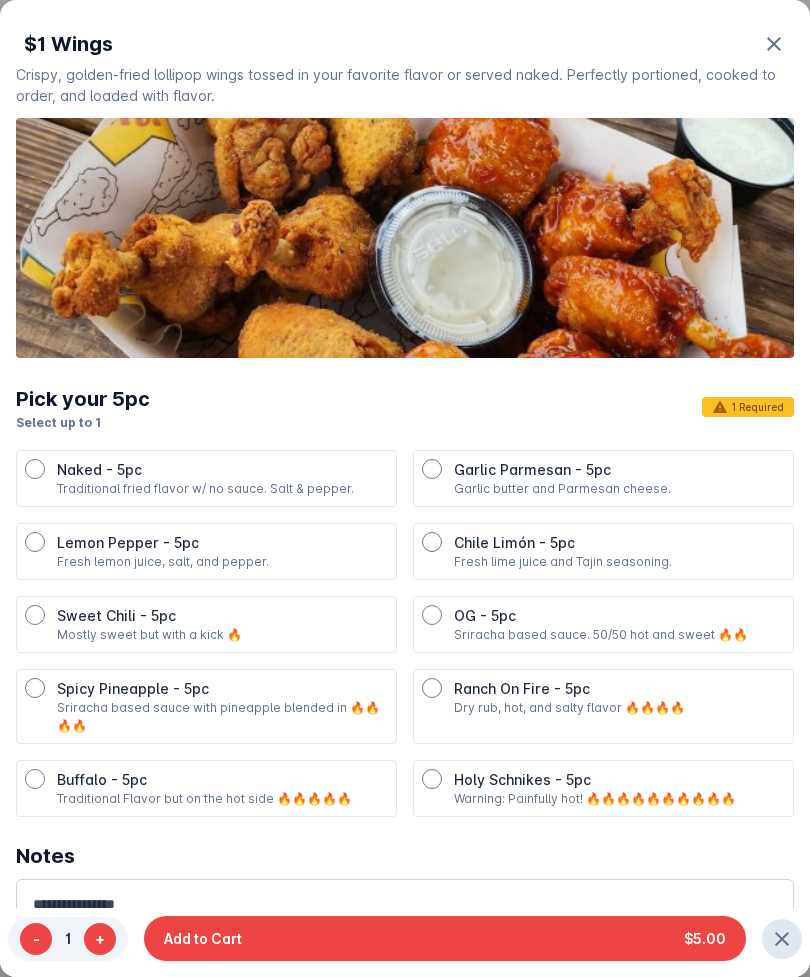 click on "OG - 5pc" at bounding box center [485, 615] 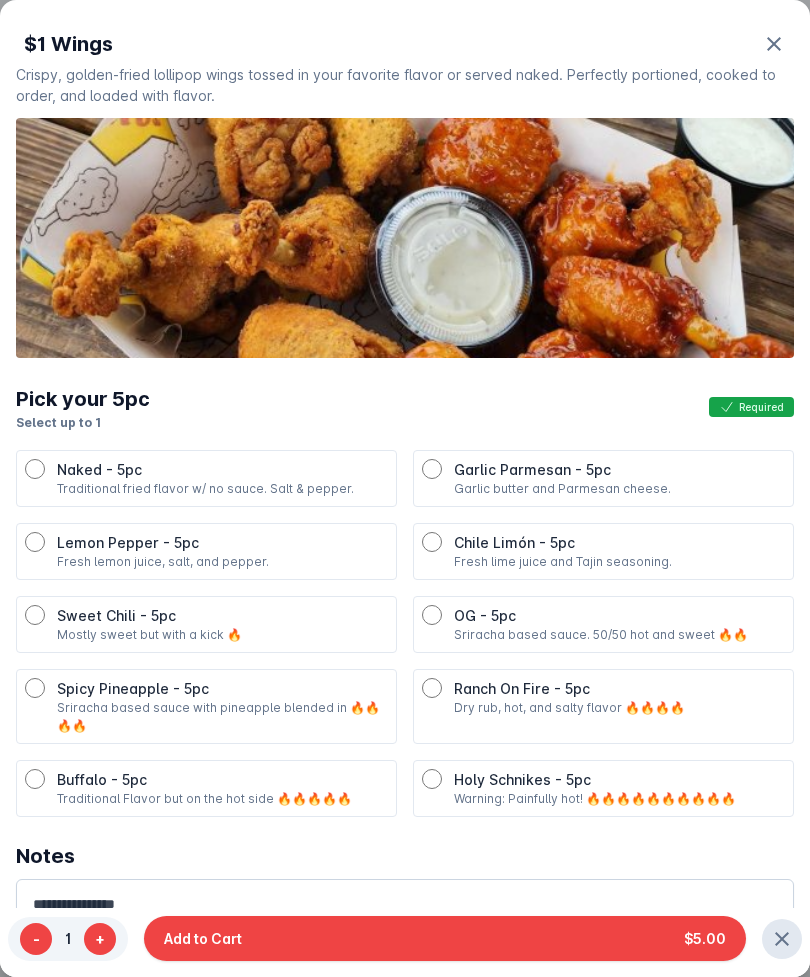 click on "+" at bounding box center (100, 939) 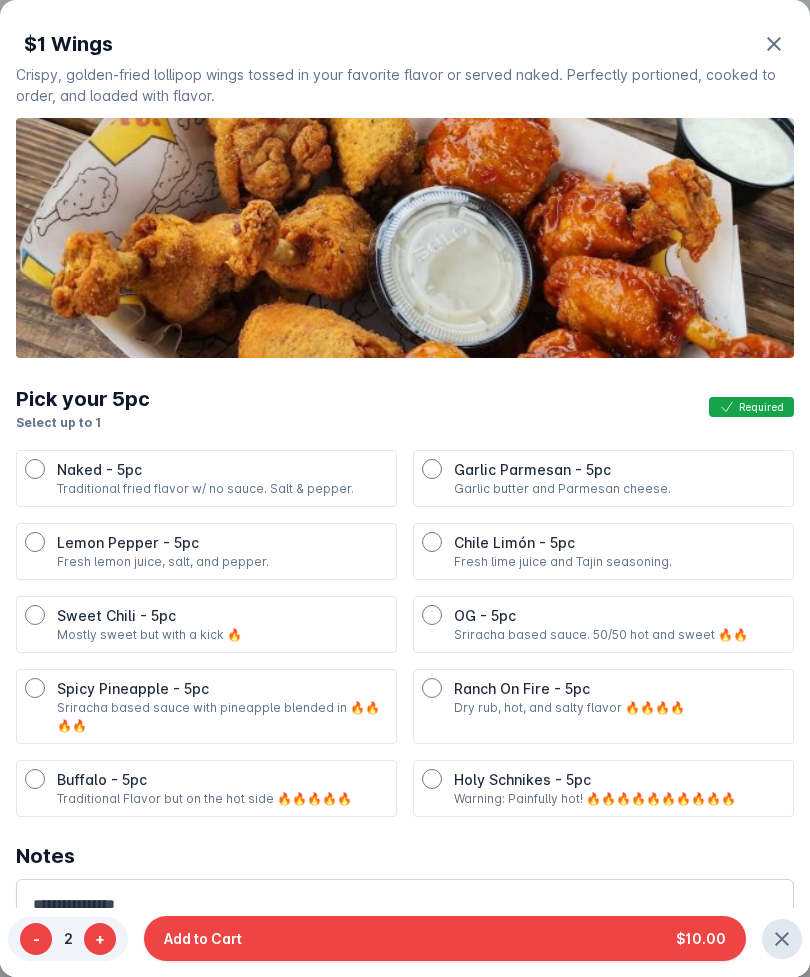 click on "Add to Cart $10.00" at bounding box center (445, 938) 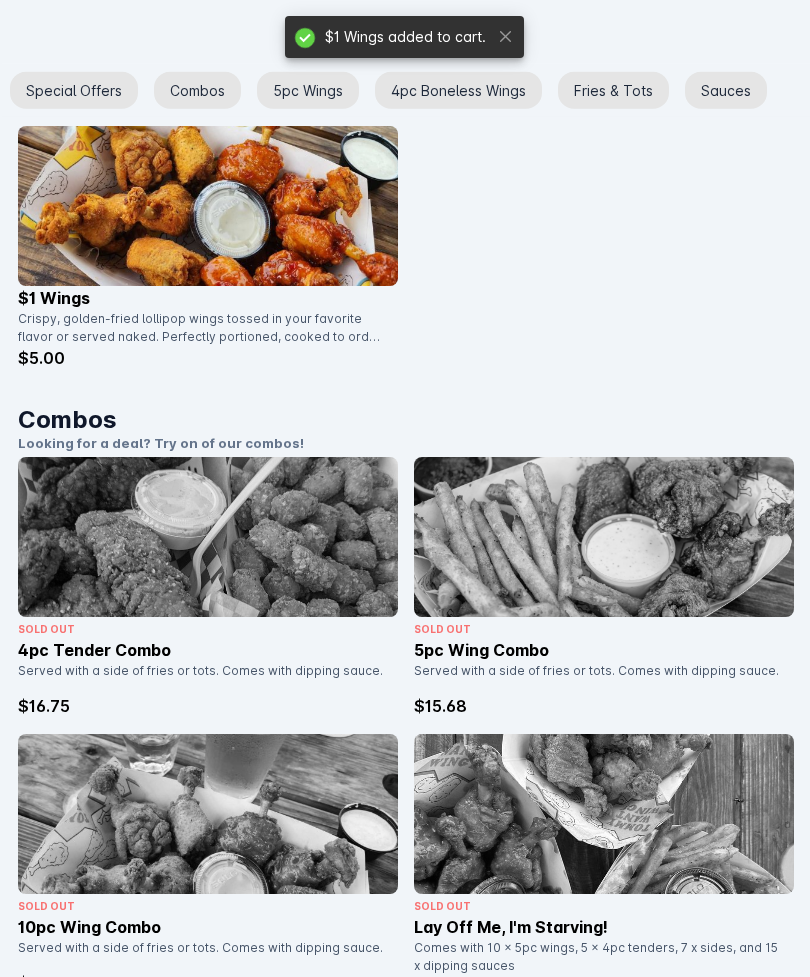scroll, scrollTop: 659, scrollLeft: 0, axis: vertical 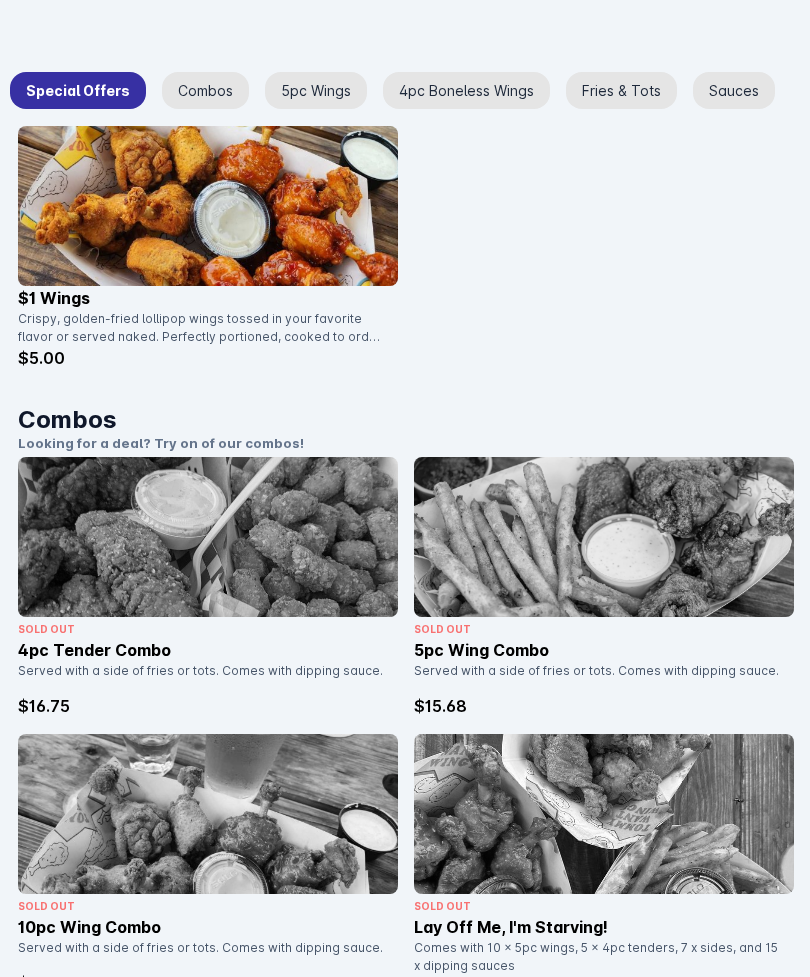click on "$1 Wings added to cart." 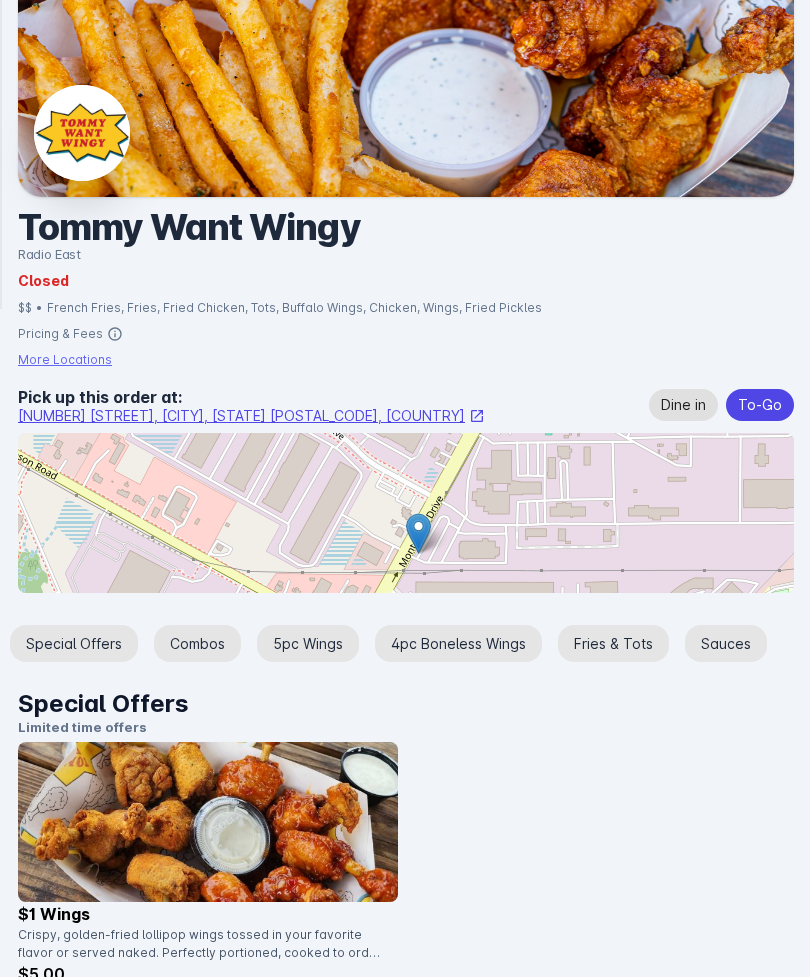 scroll, scrollTop: 0, scrollLeft: 0, axis: both 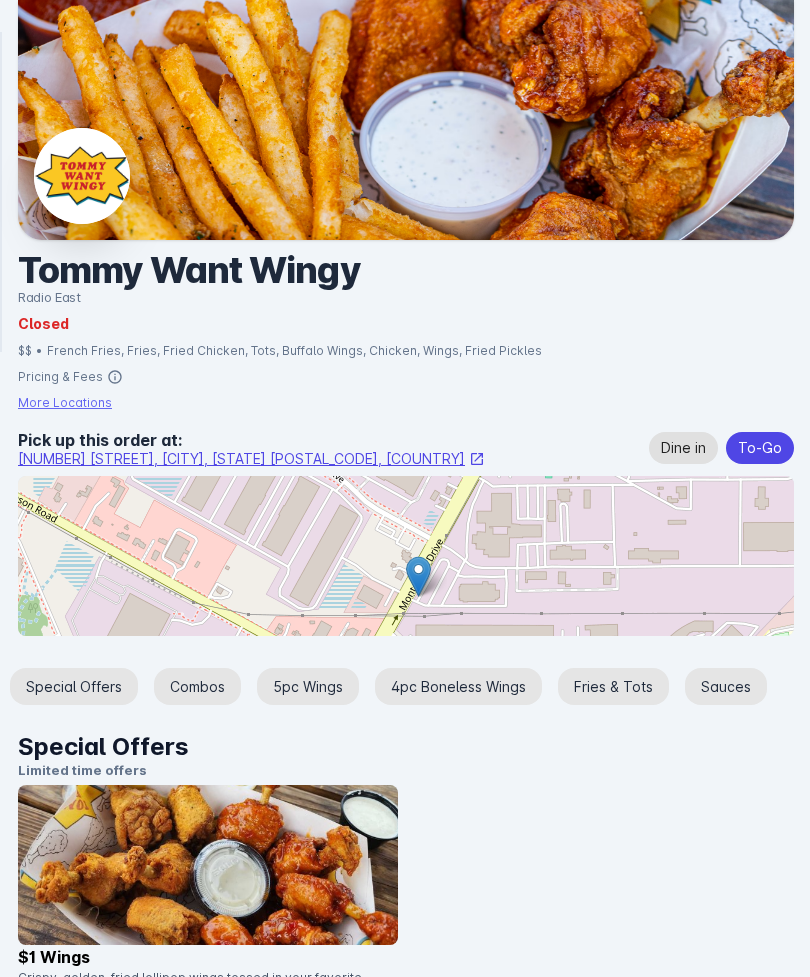 click 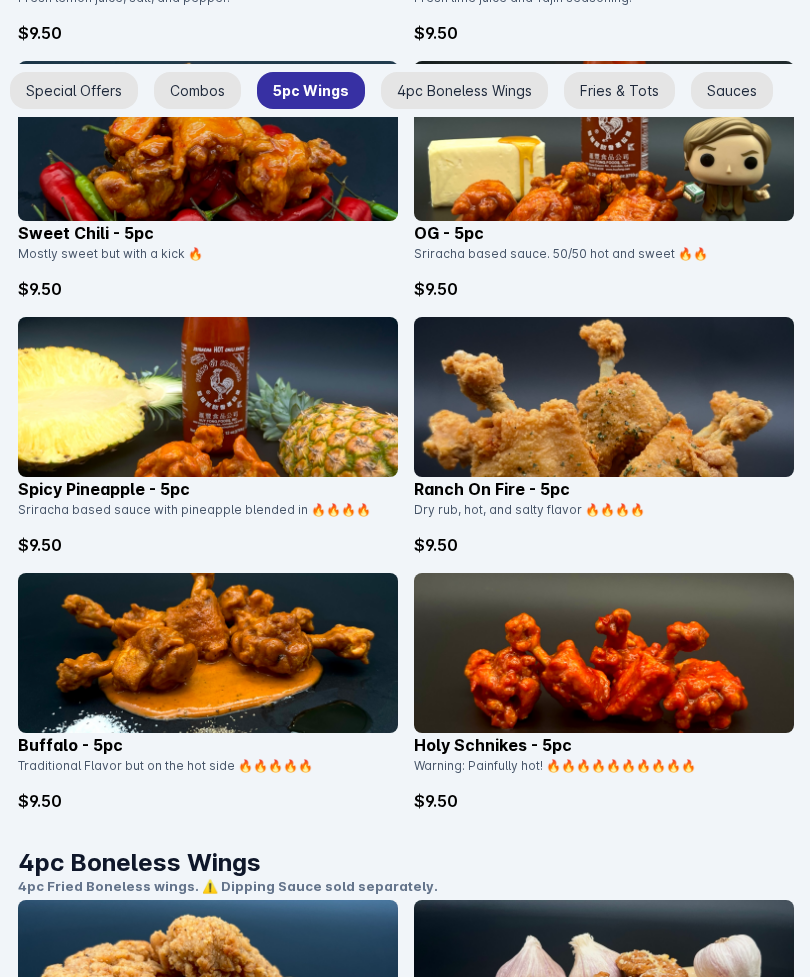 scroll, scrollTop: 0, scrollLeft: 0, axis: both 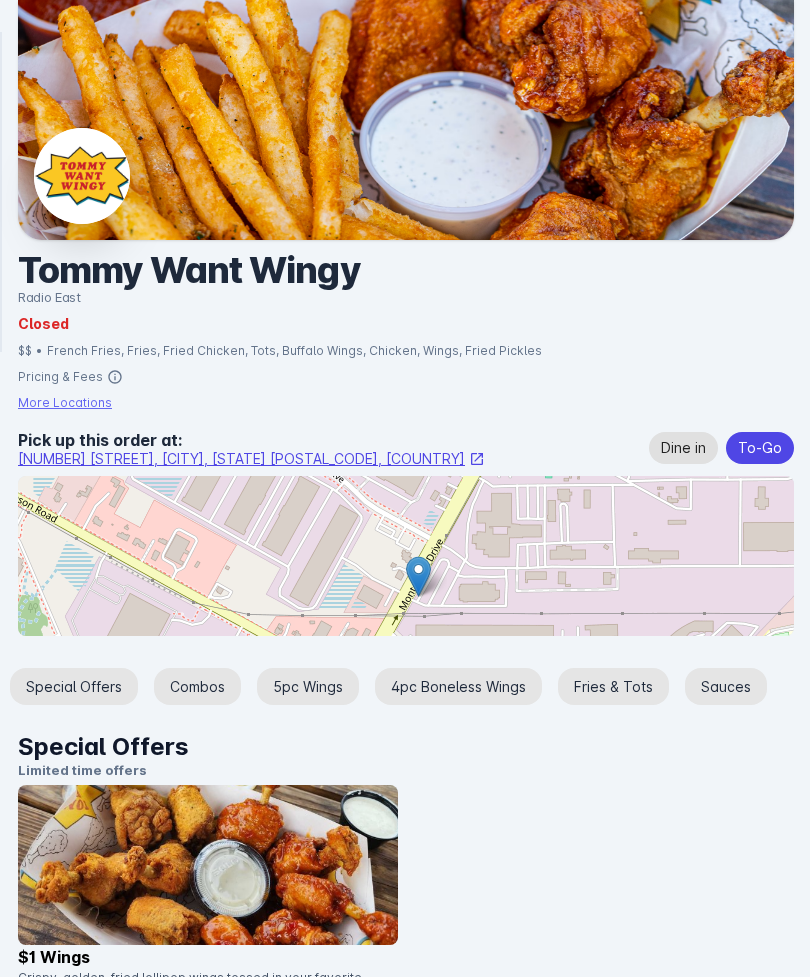 click on "Dine in" at bounding box center (683, 448) 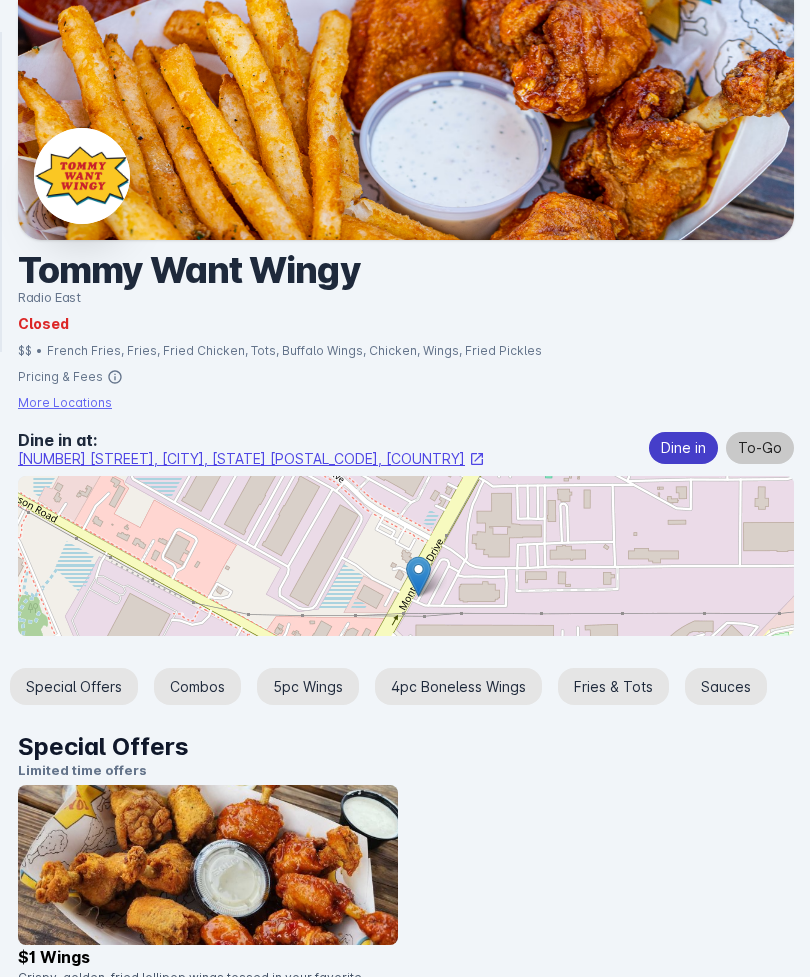 click on "To-Go" at bounding box center [760, 448] 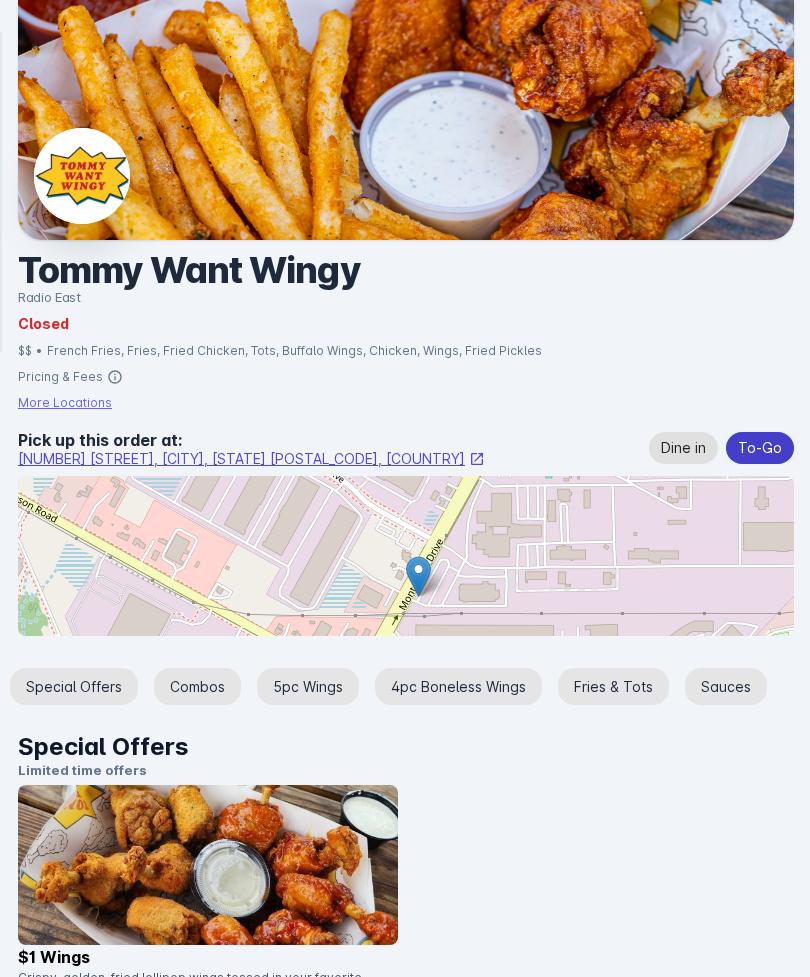click on "Dine in" at bounding box center (683, 448) 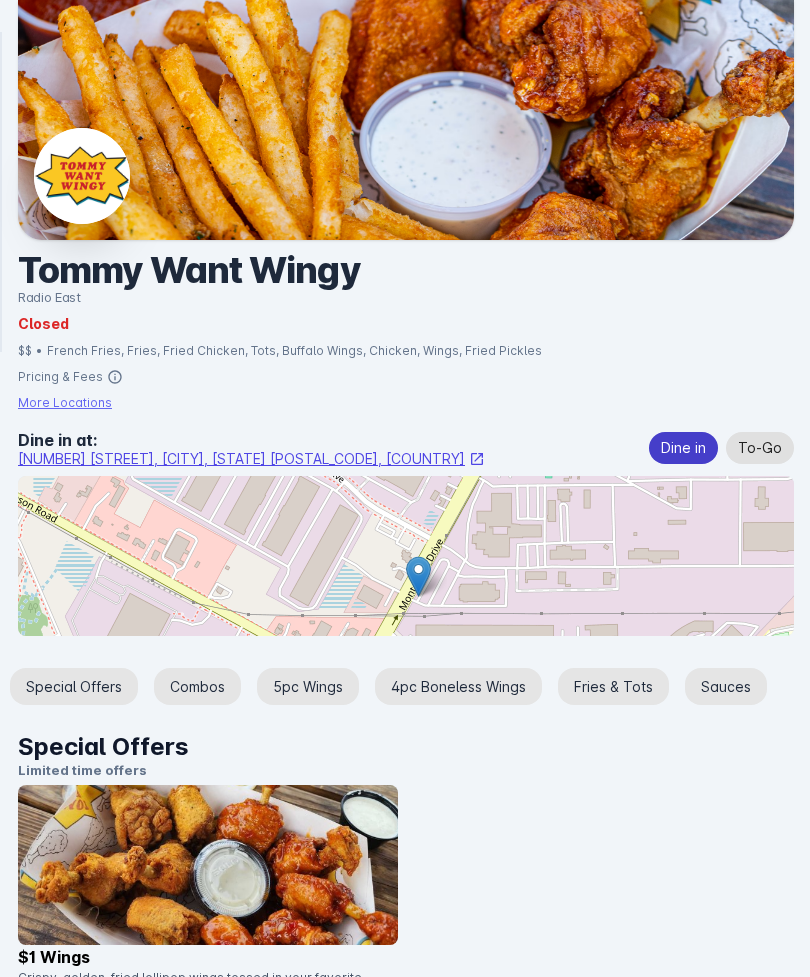 click on "To-Go" at bounding box center [760, 448] 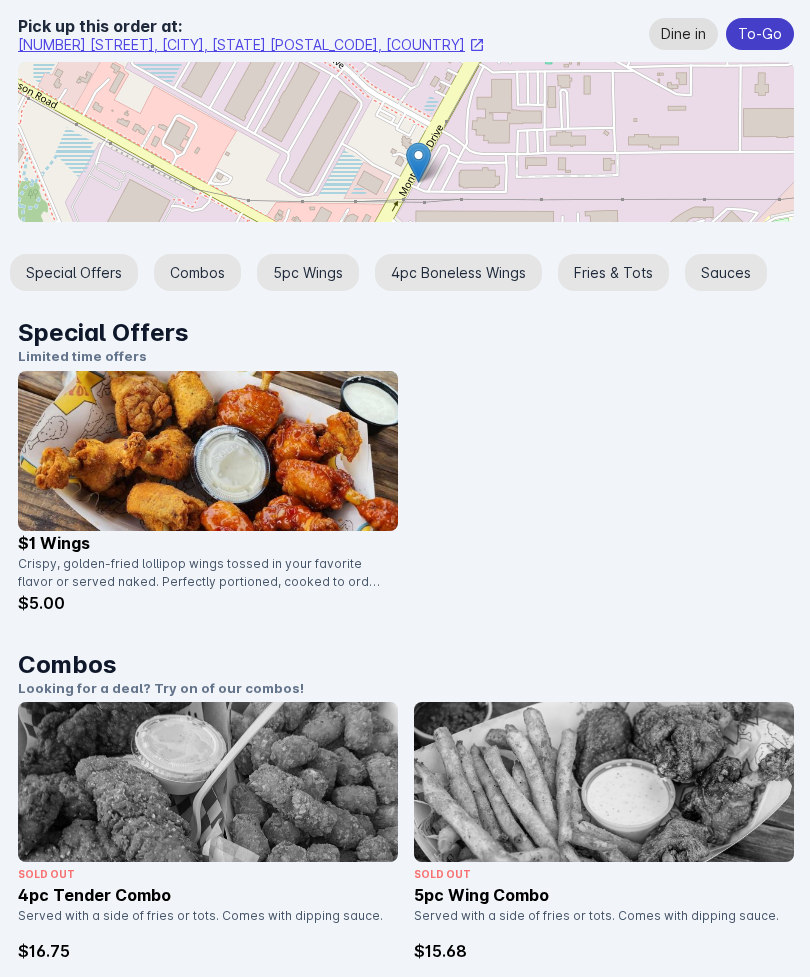 scroll, scrollTop: 420, scrollLeft: 0, axis: vertical 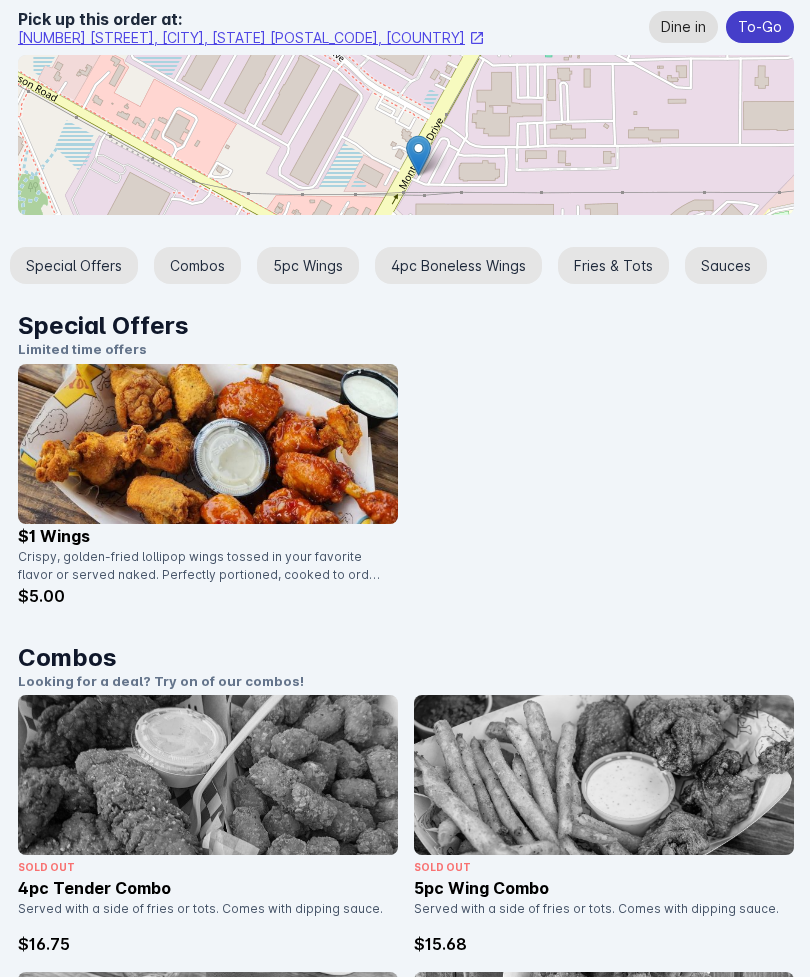 click 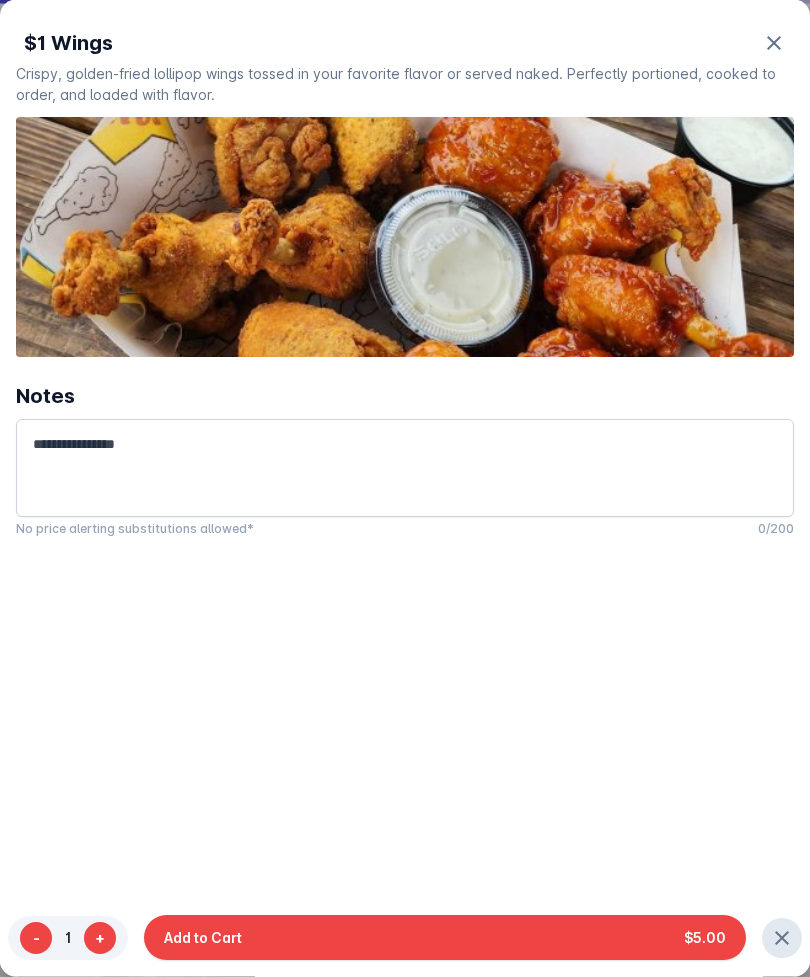 type 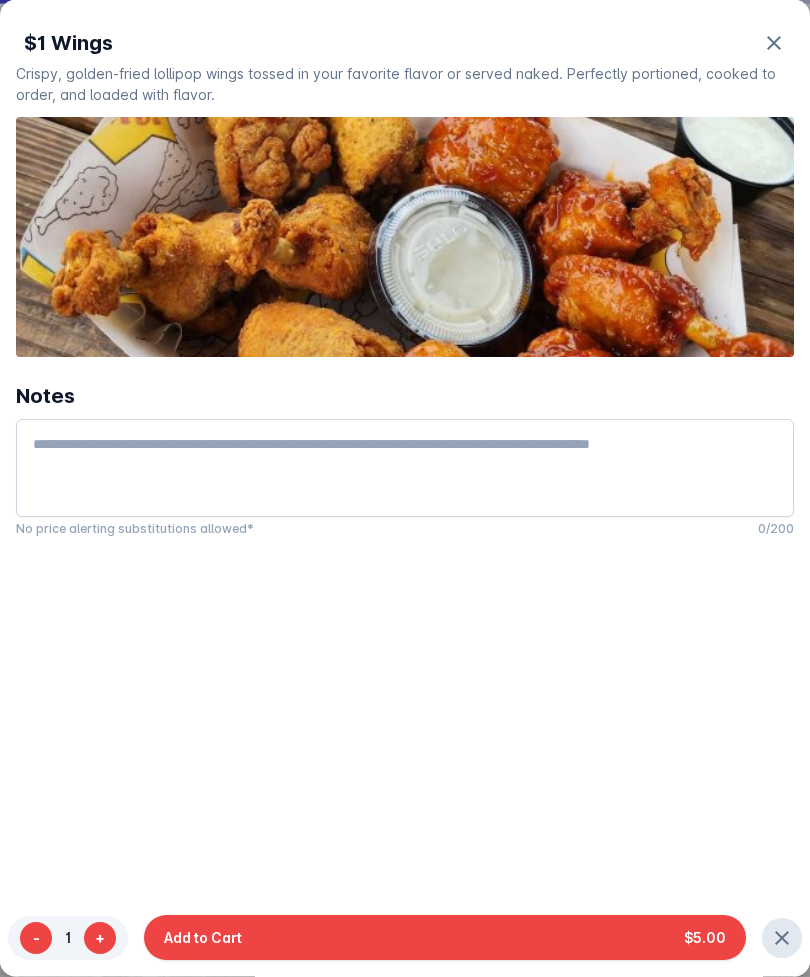 scroll, scrollTop: 0, scrollLeft: 0, axis: both 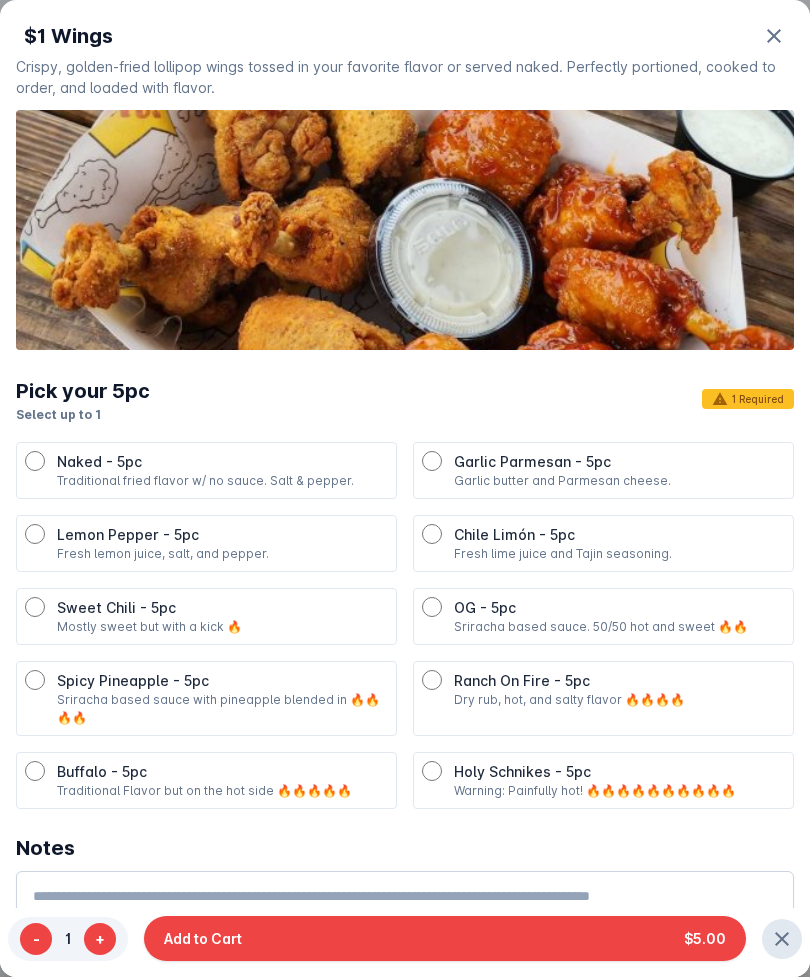 click on "+" at bounding box center (100, 939) 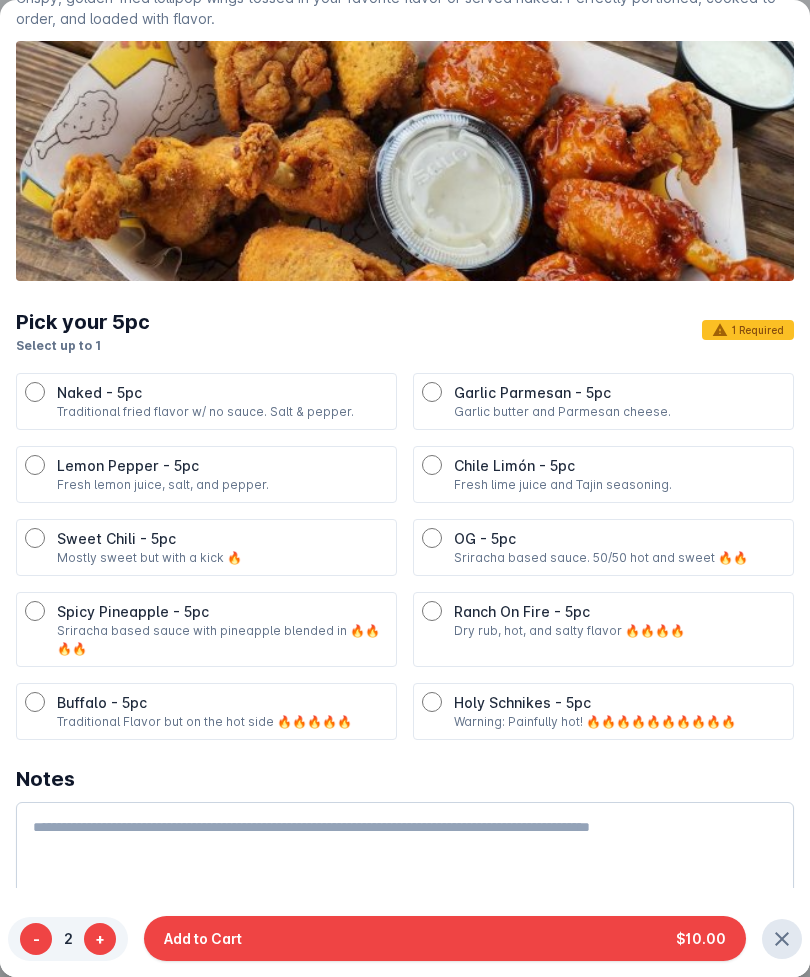 scroll, scrollTop: 133, scrollLeft: 0, axis: vertical 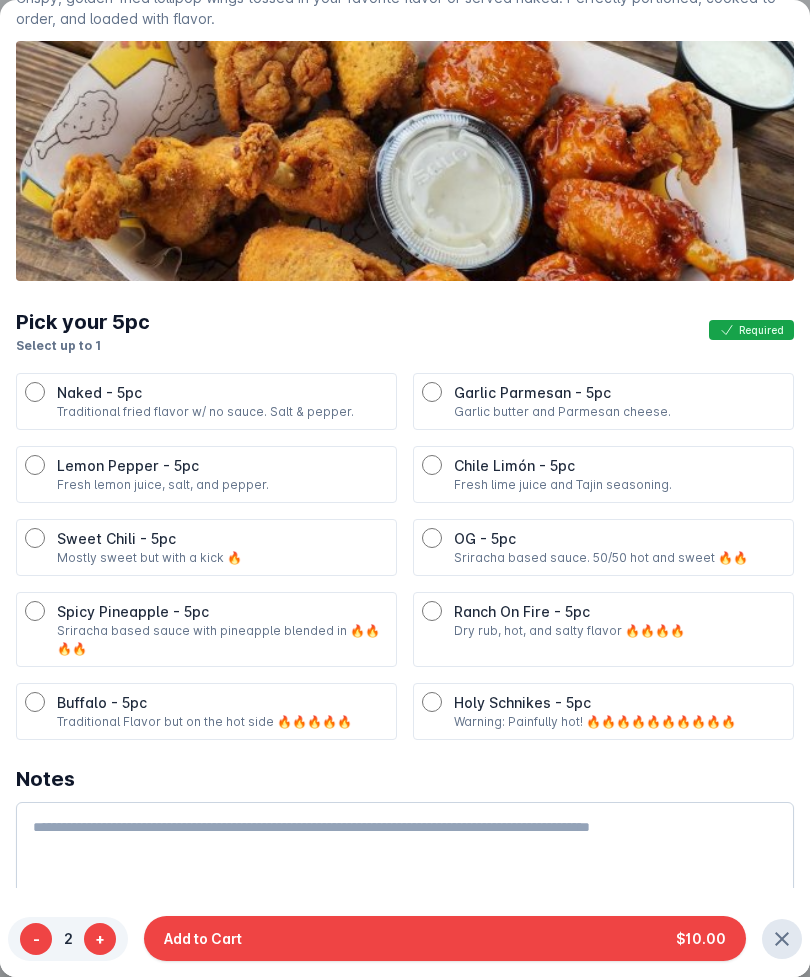 click on "$10.00" at bounding box center [701, 938] 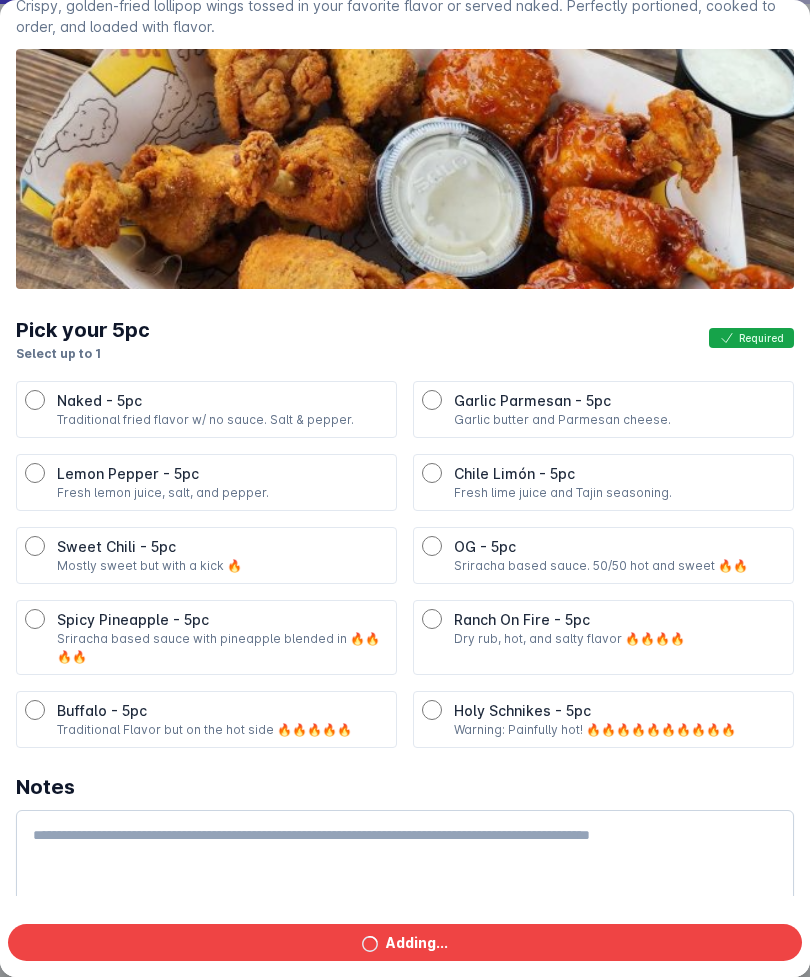 scroll, scrollTop: 125, scrollLeft: 0, axis: vertical 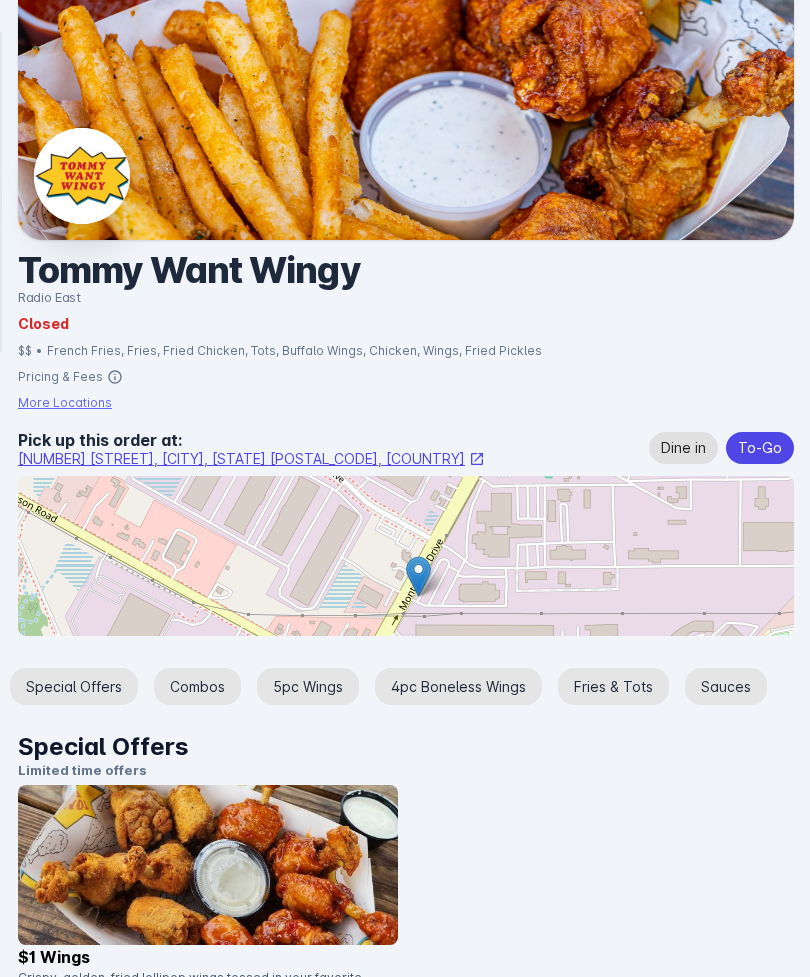 click 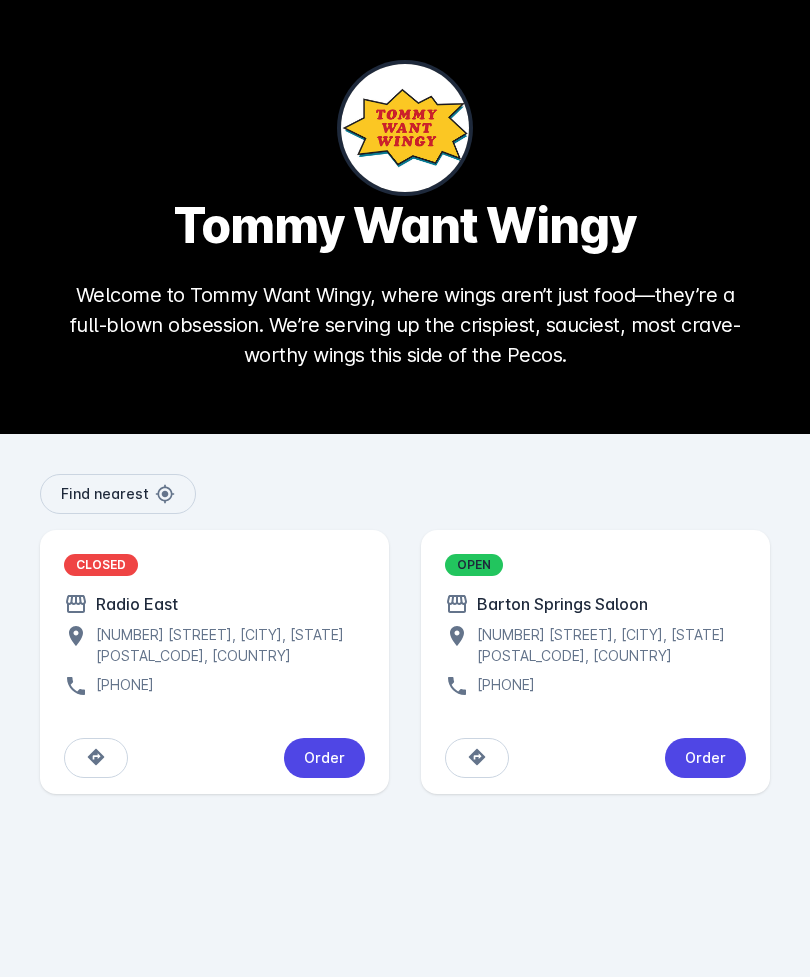 click on "Find nearest" 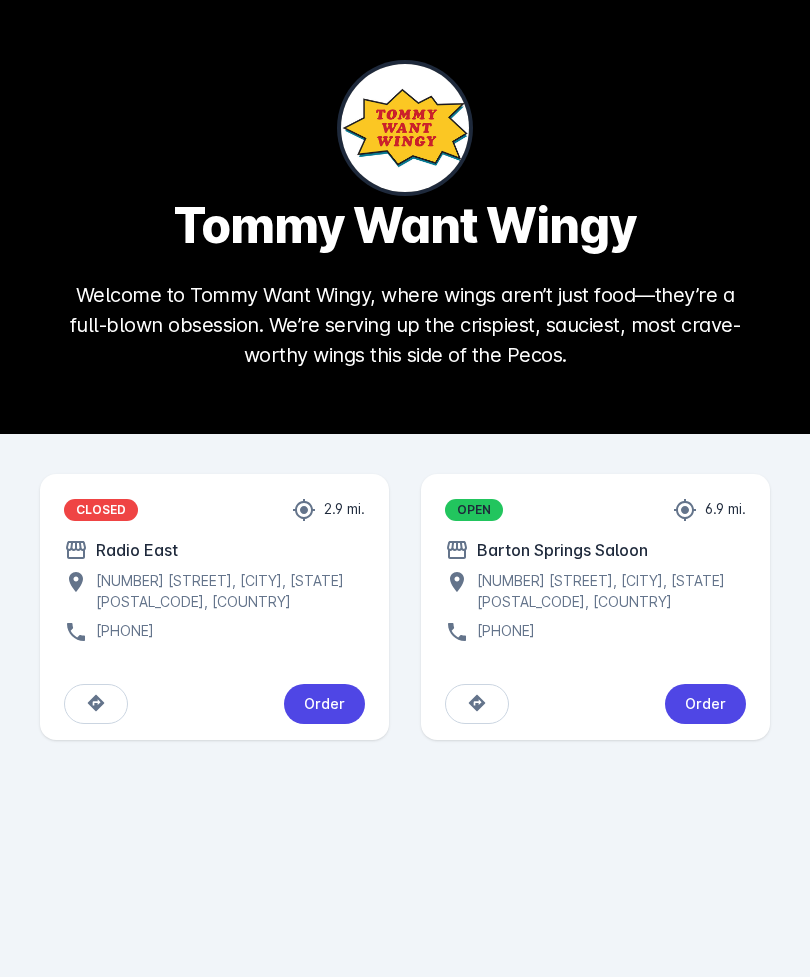 click on "Order" 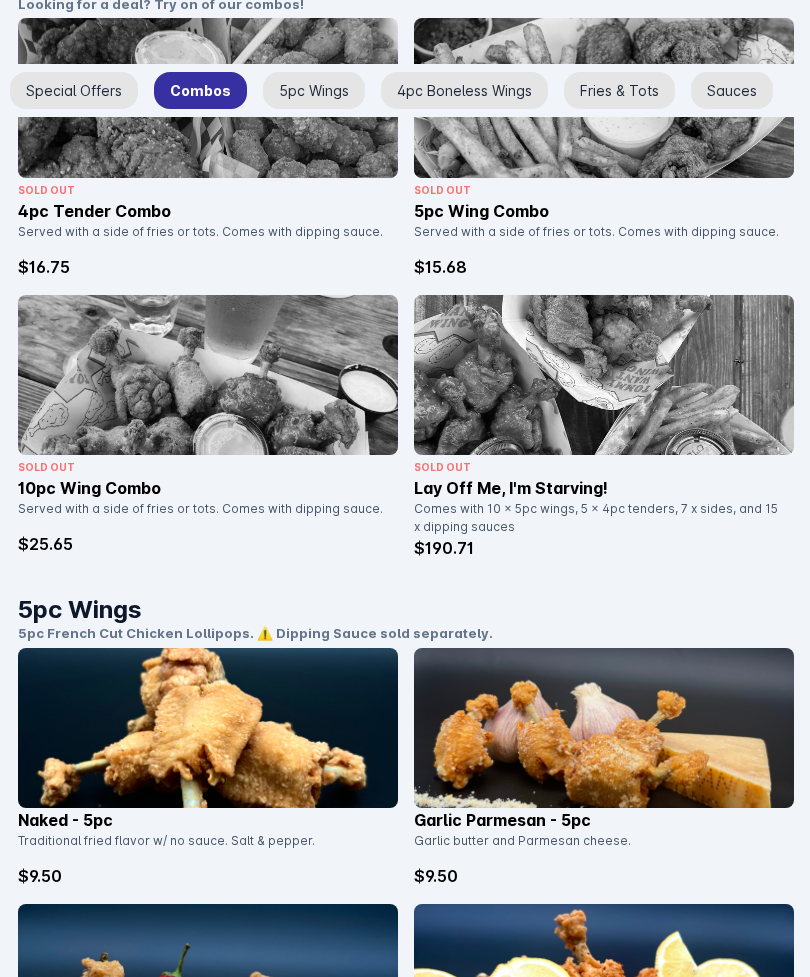 scroll, scrollTop: 0, scrollLeft: 0, axis: both 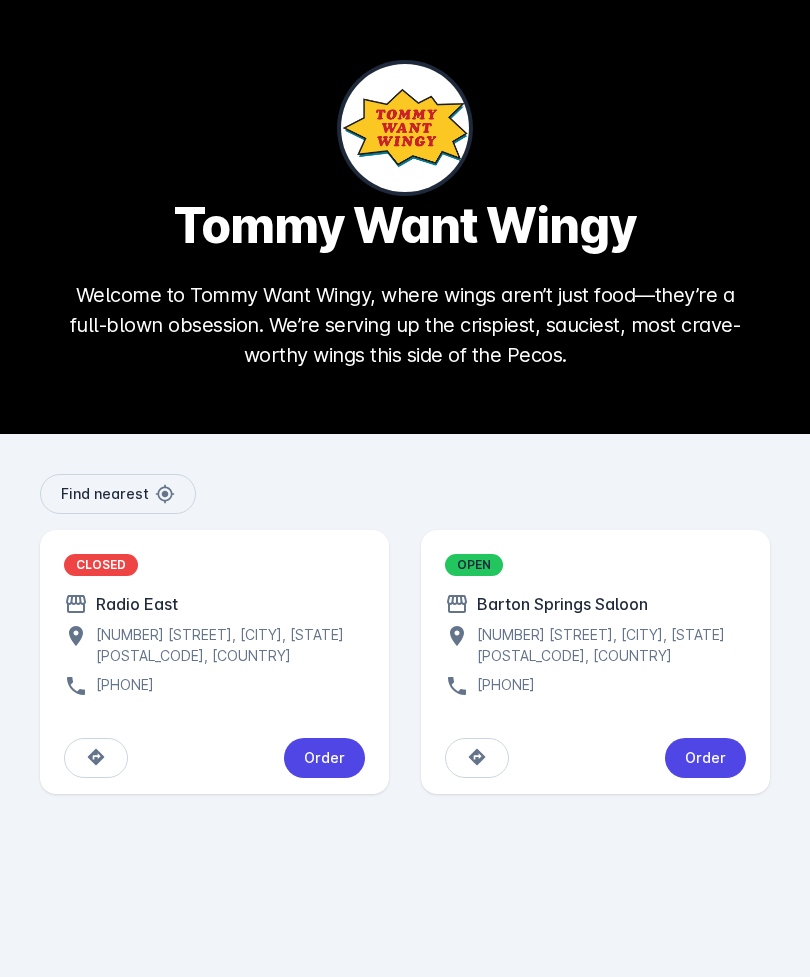 click 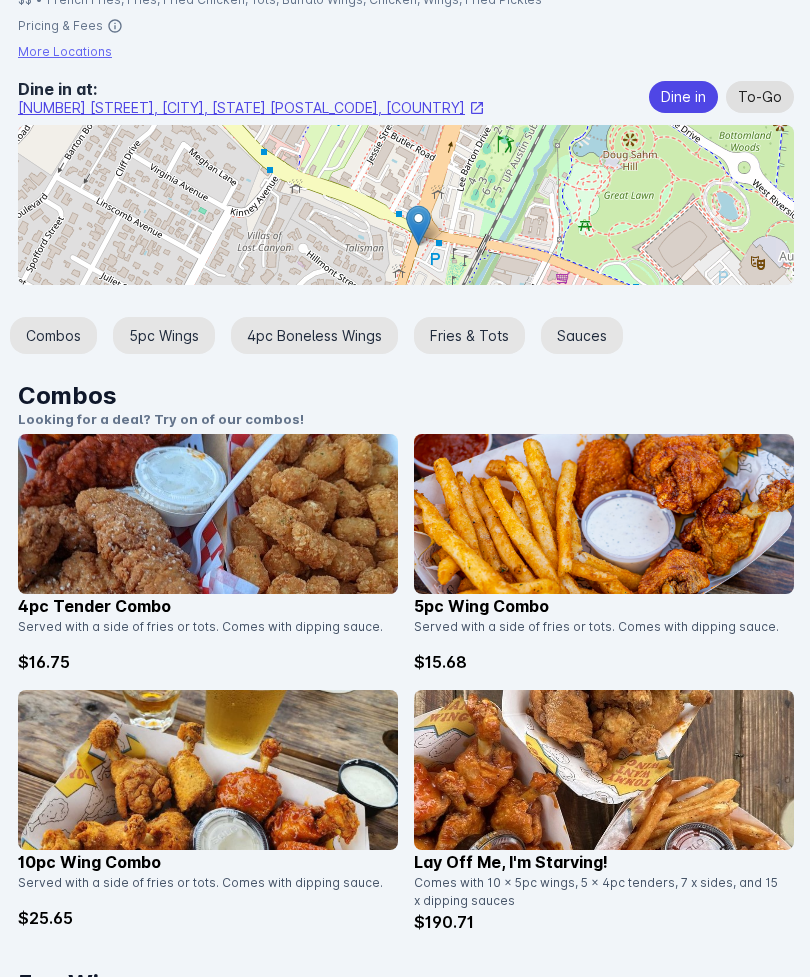 scroll, scrollTop: 365, scrollLeft: 0, axis: vertical 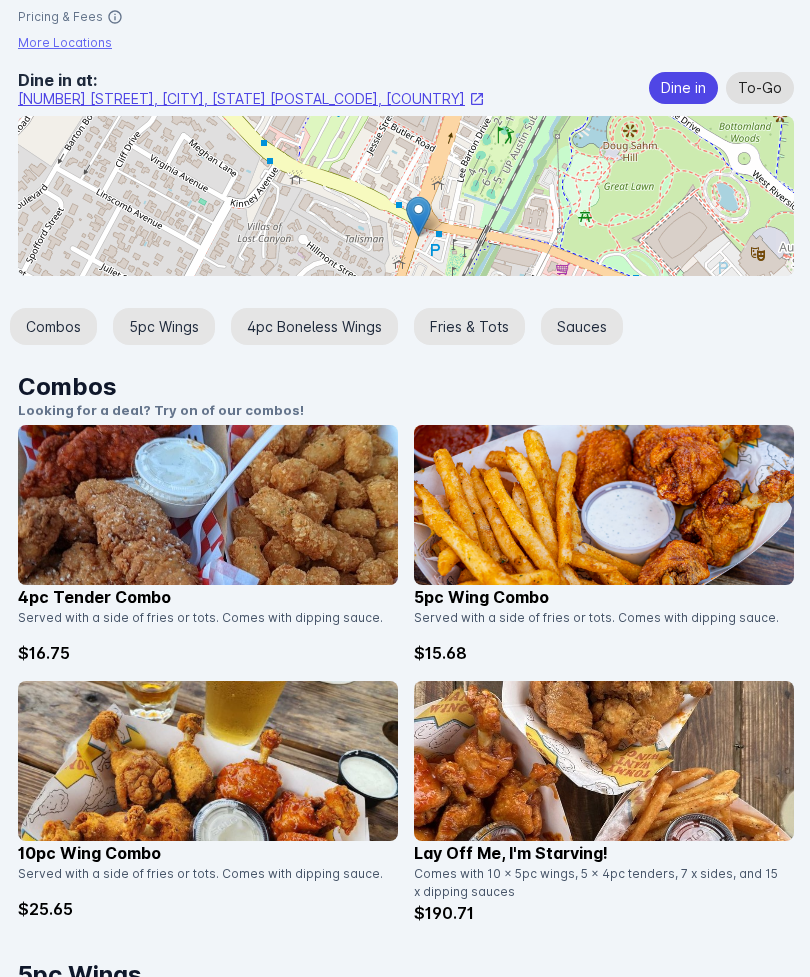 click on "5pc Wings" at bounding box center [164, 326] 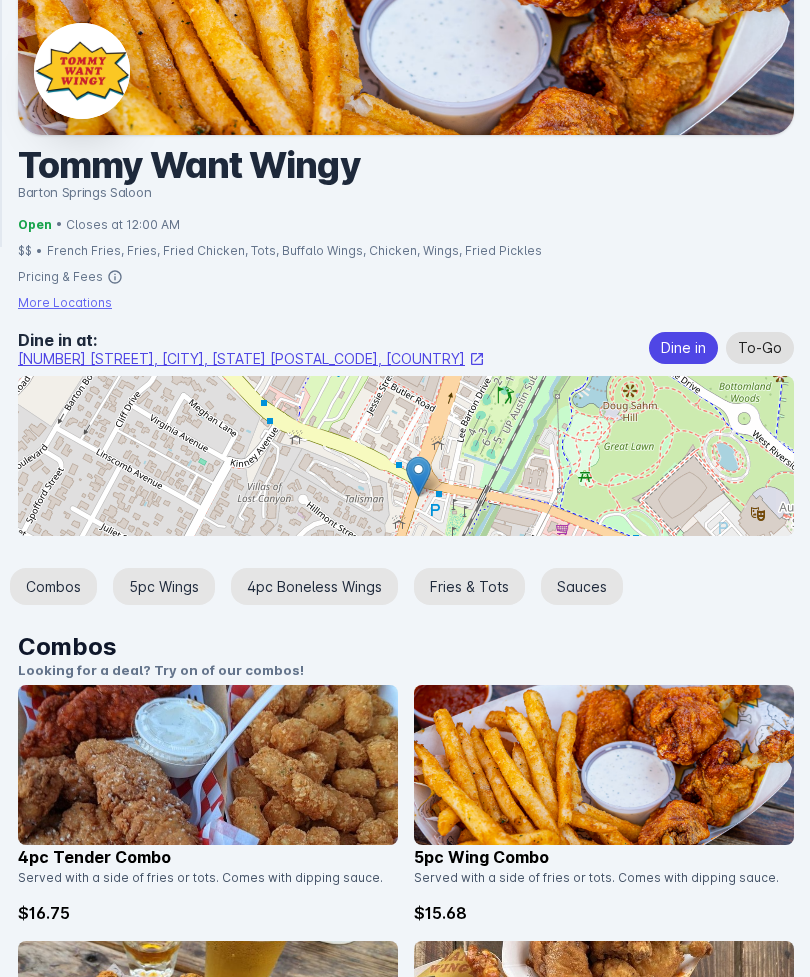 scroll, scrollTop: 0, scrollLeft: 0, axis: both 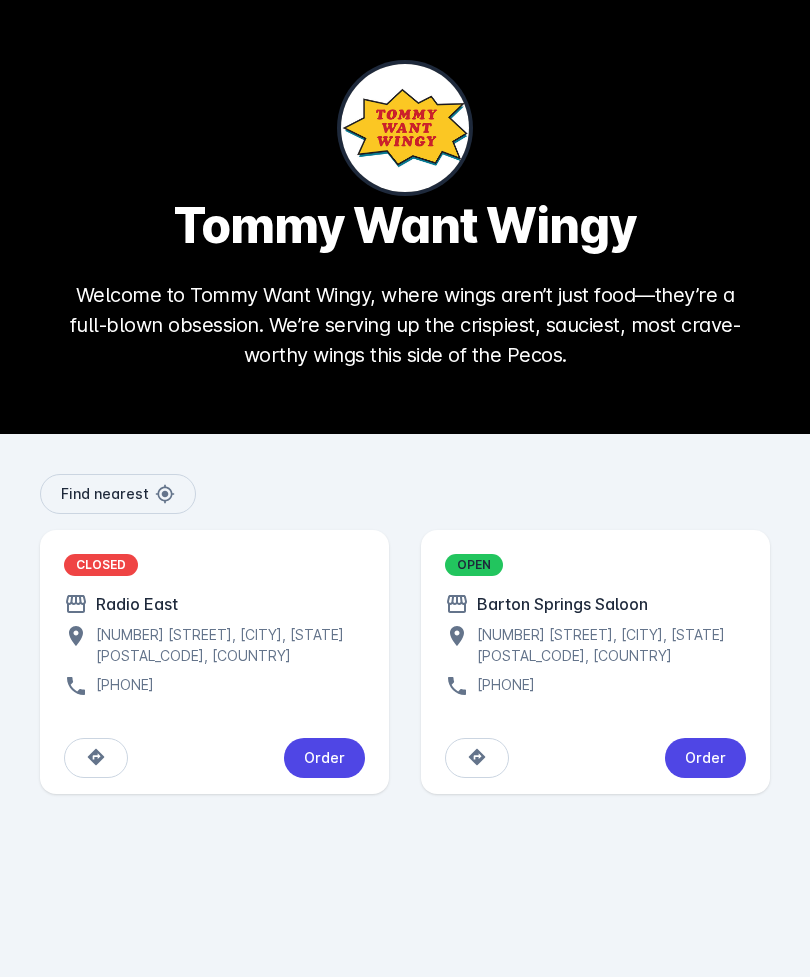 click on "Order" 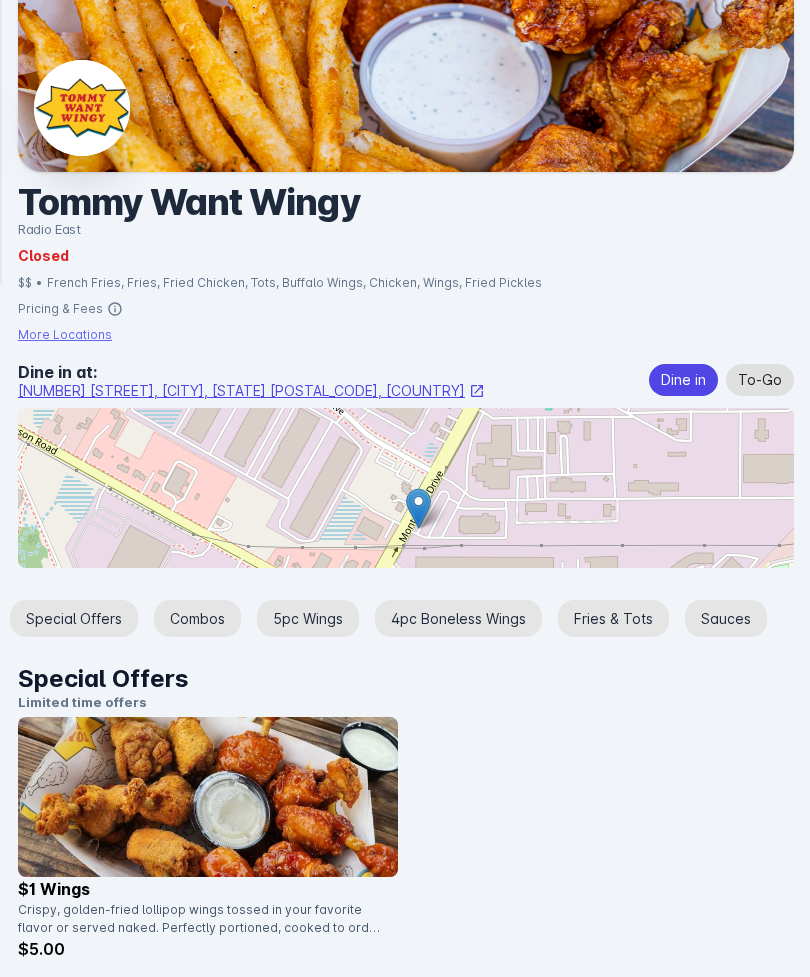 scroll, scrollTop: 442, scrollLeft: 0, axis: vertical 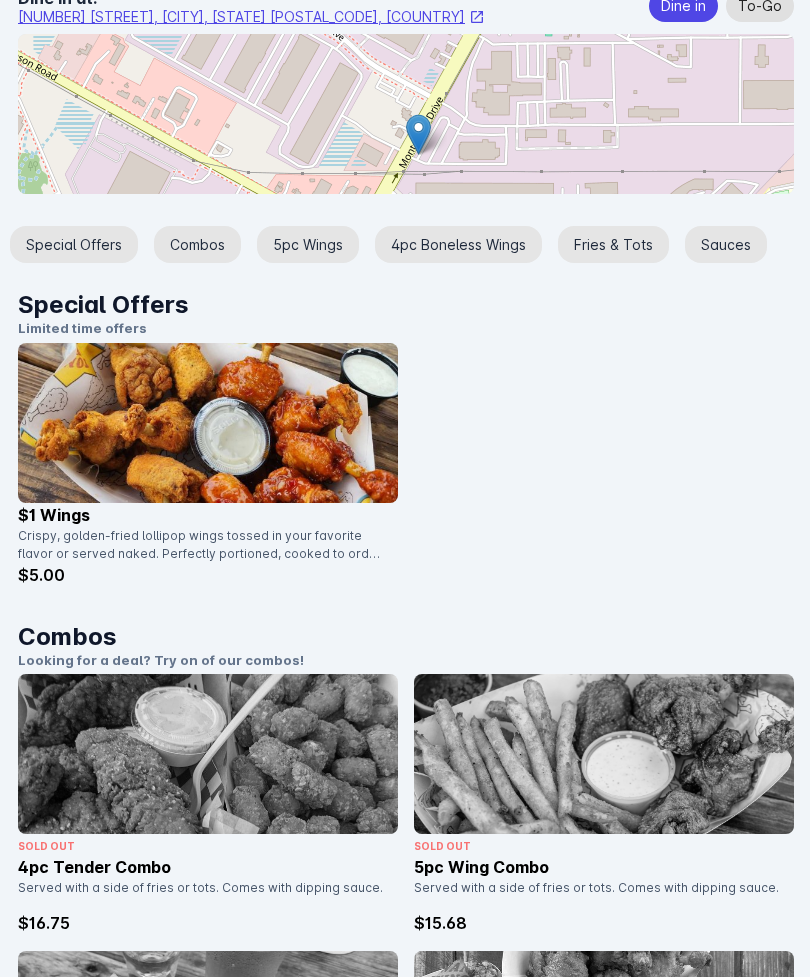click 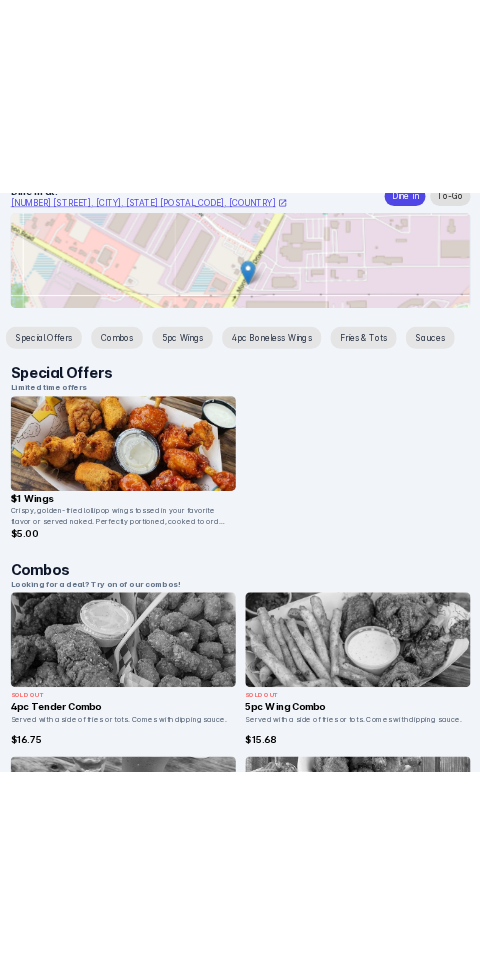 scroll, scrollTop: 0, scrollLeft: 0, axis: both 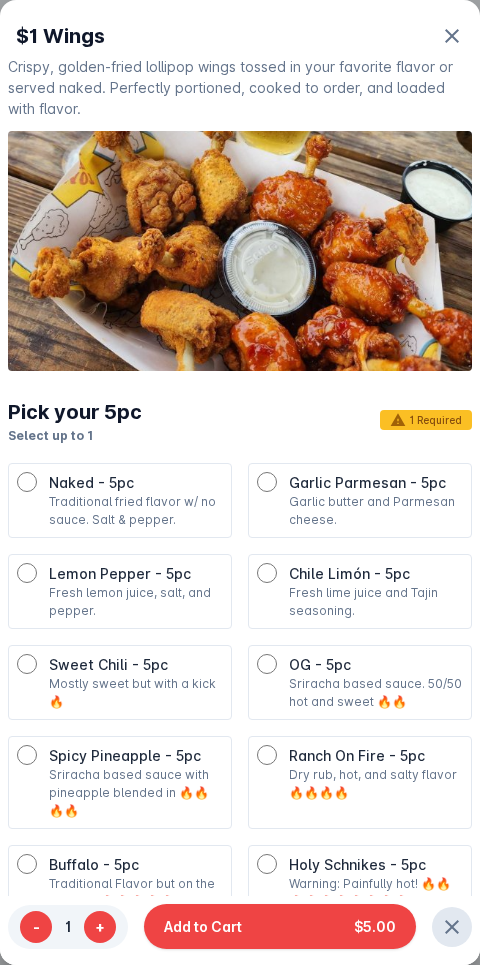 type 